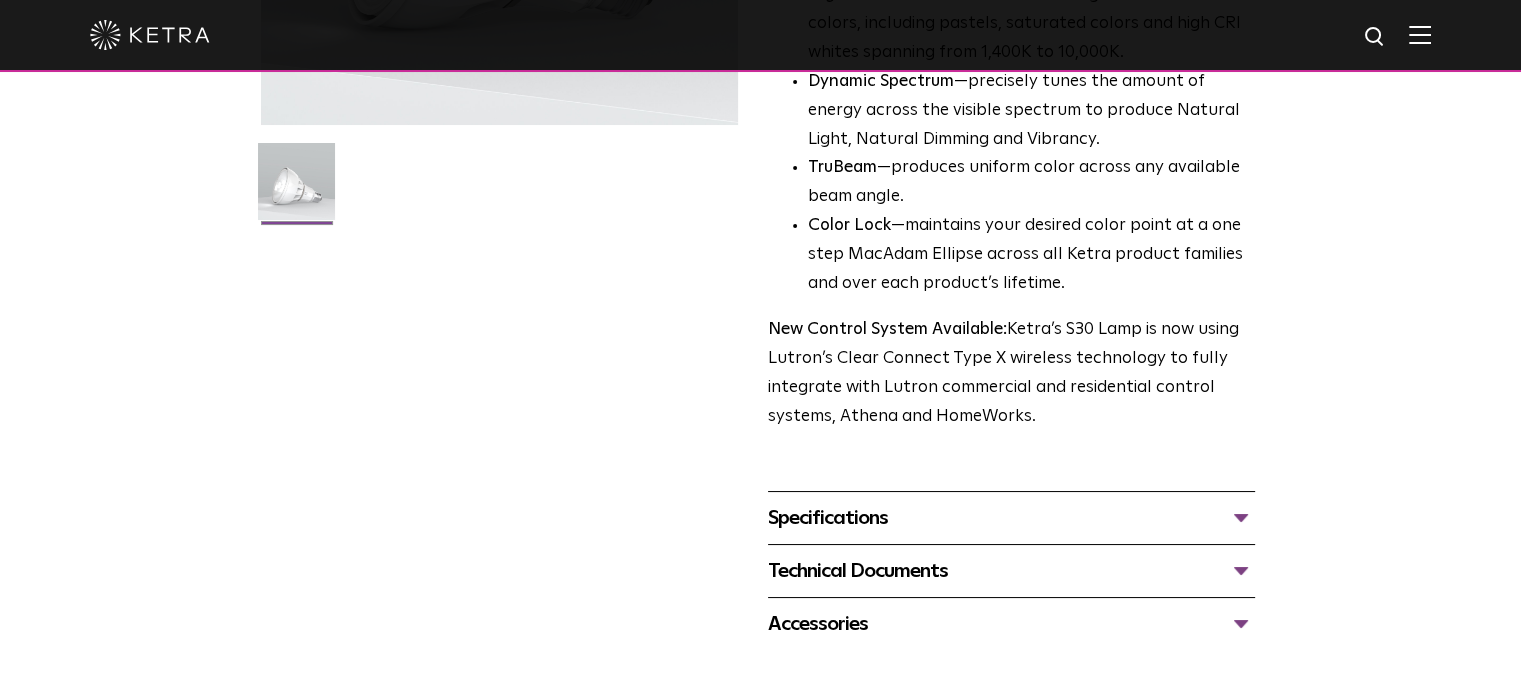 scroll, scrollTop: 500, scrollLeft: 0, axis: vertical 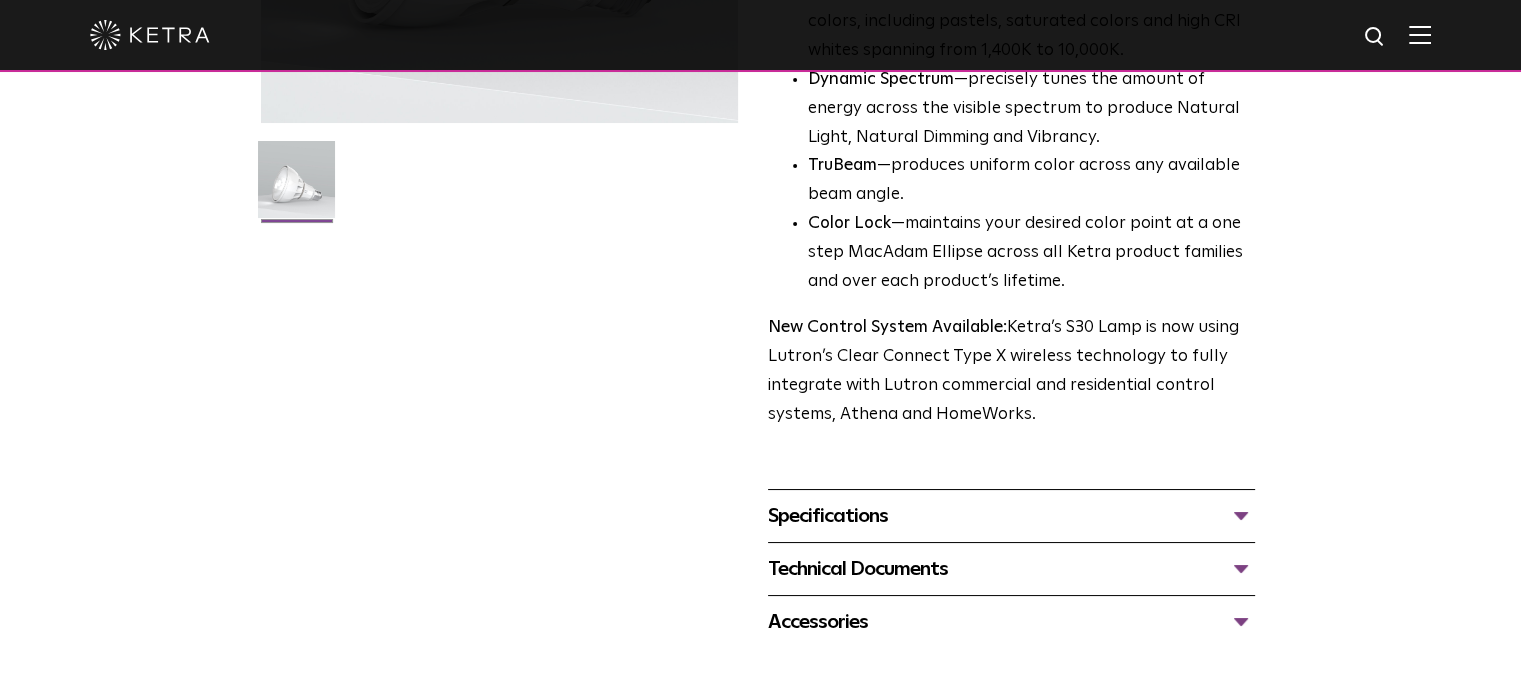 click on "Specifications" at bounding box center [1011, 516] 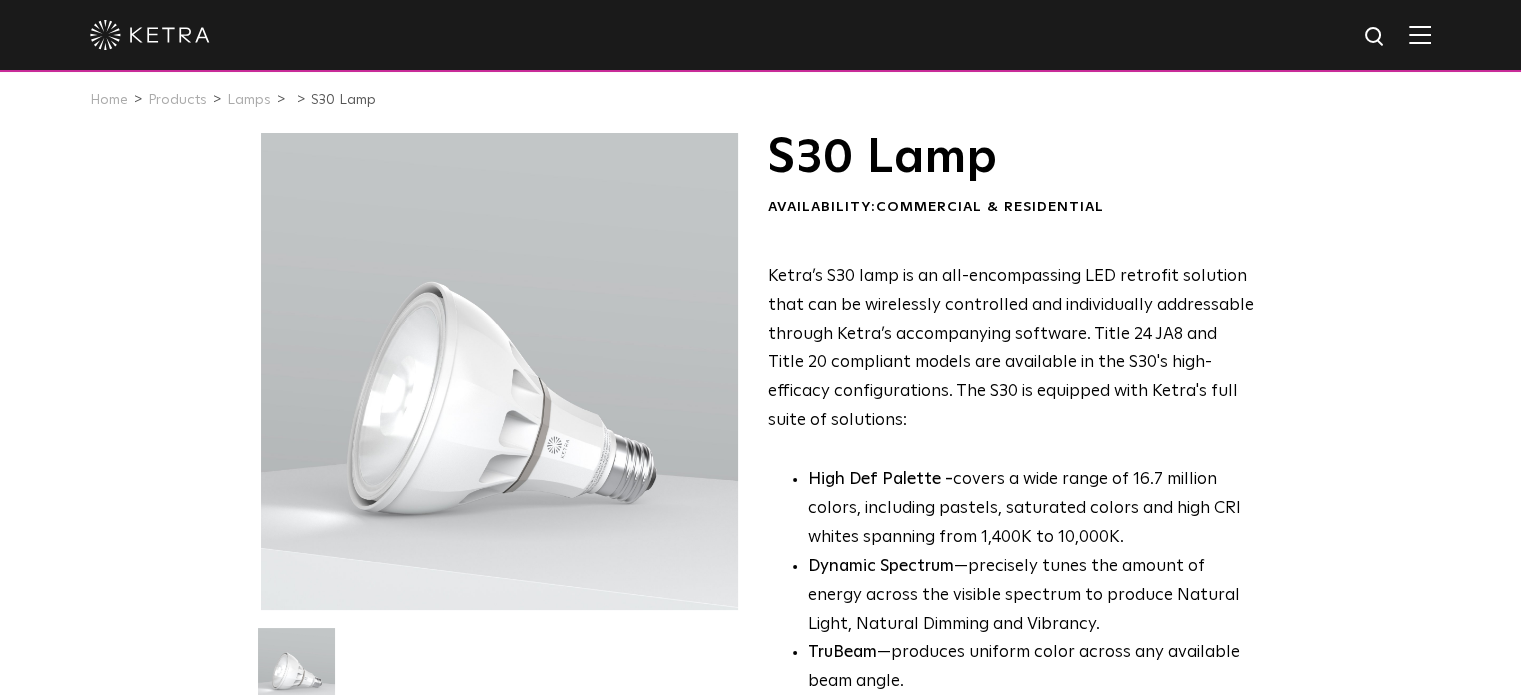 scroll, scrollTop: 0, scrollLeft: 0, axis: both 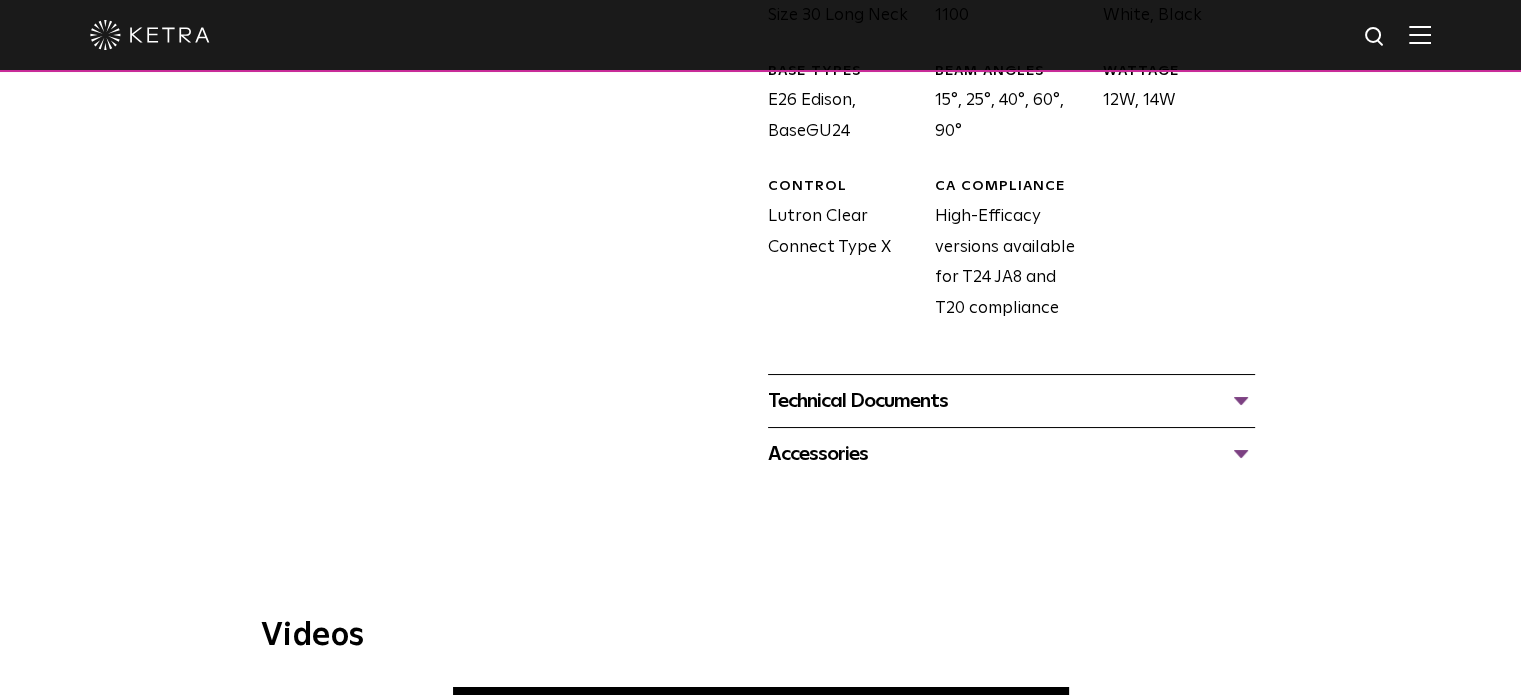 click on "Home
Products
Lamps
S30 Lamp
S30 Lamp
Availability:  Commercial & Residential
Ketra’s S30 lamp is an all-encompassing LED retrofit solution that can be wirelessly controlled and individually addressable through Ketra’s accompanying software. Title 24 JA8 and Title 20 compliant models are available in the S30's high-efficacy configurations. The S30 is equipped with Ketra's full suite of solutions:
High Def Palette -  covers a wide range of 16.7 million colors, including pastels, saturated colors and high CRI whites spanning from 1,400K to 10,000K.
Dynamic Spectrum
TruBeam
Color Lock
New Control System Available:" at bounding box center [760, 435] 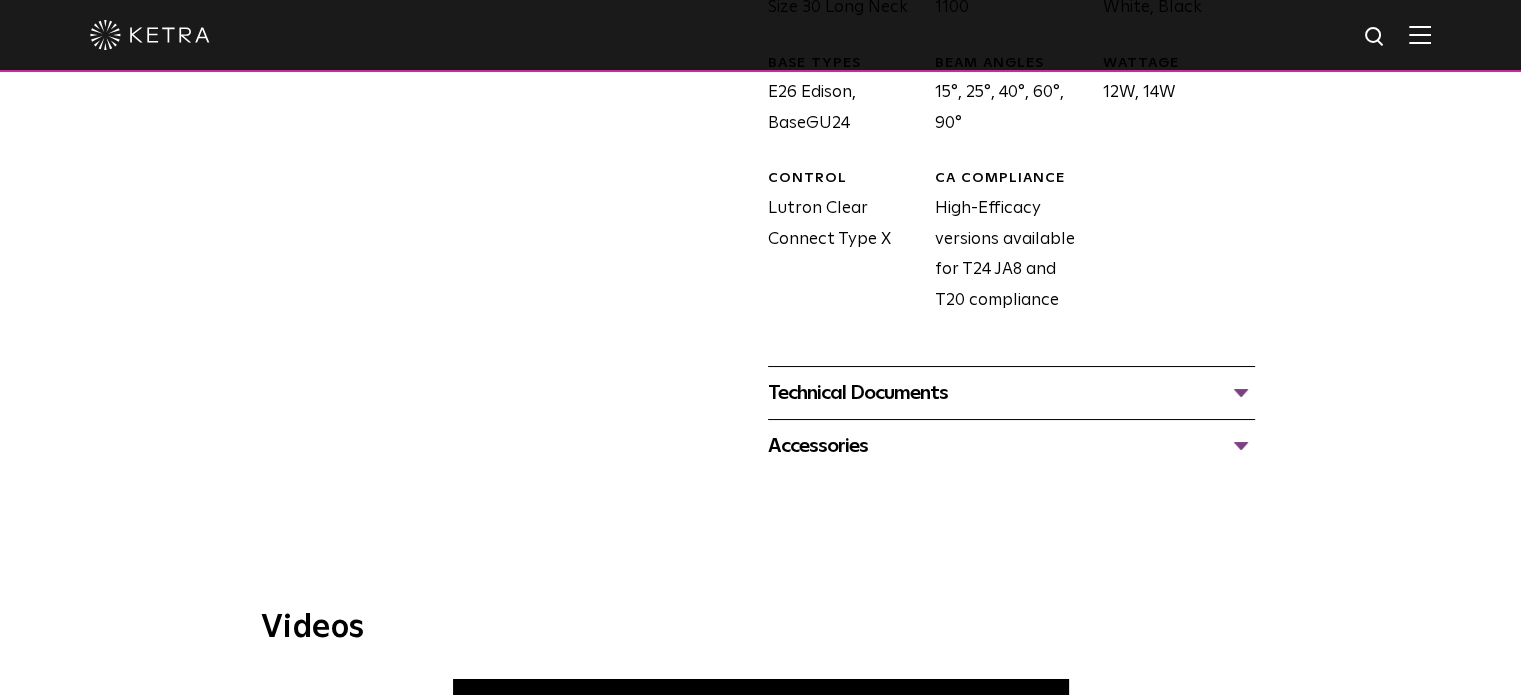 scroll, scrollTop: 1100, scrollLeft: 0, axis: vertical 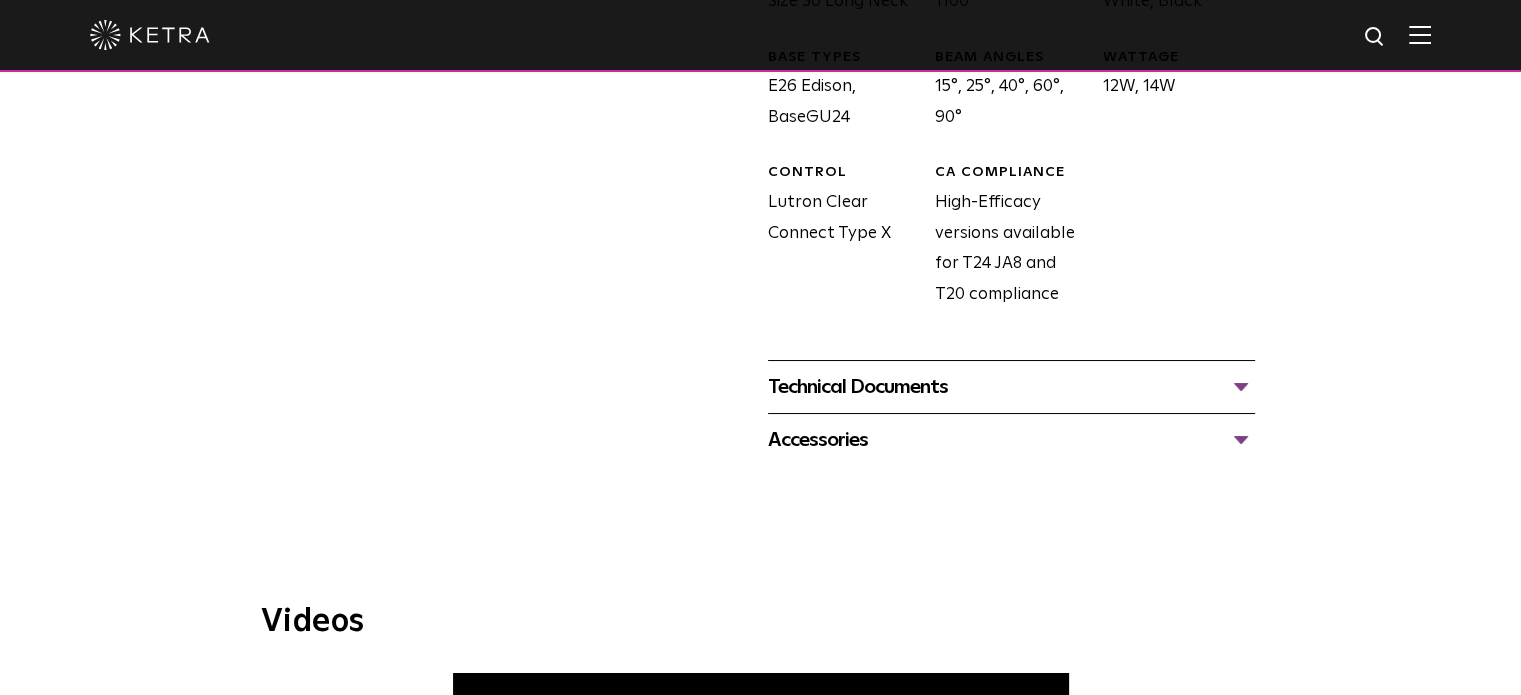 click on "Technical Documents
S30 Specification Sheet
S30 Installation Guide
S30 Accessory Specification Sheet
S30 CAD Drawings
S30 and S38 Accessory Installation Guide
S30 IES File" at bounding box center [1011, 386] 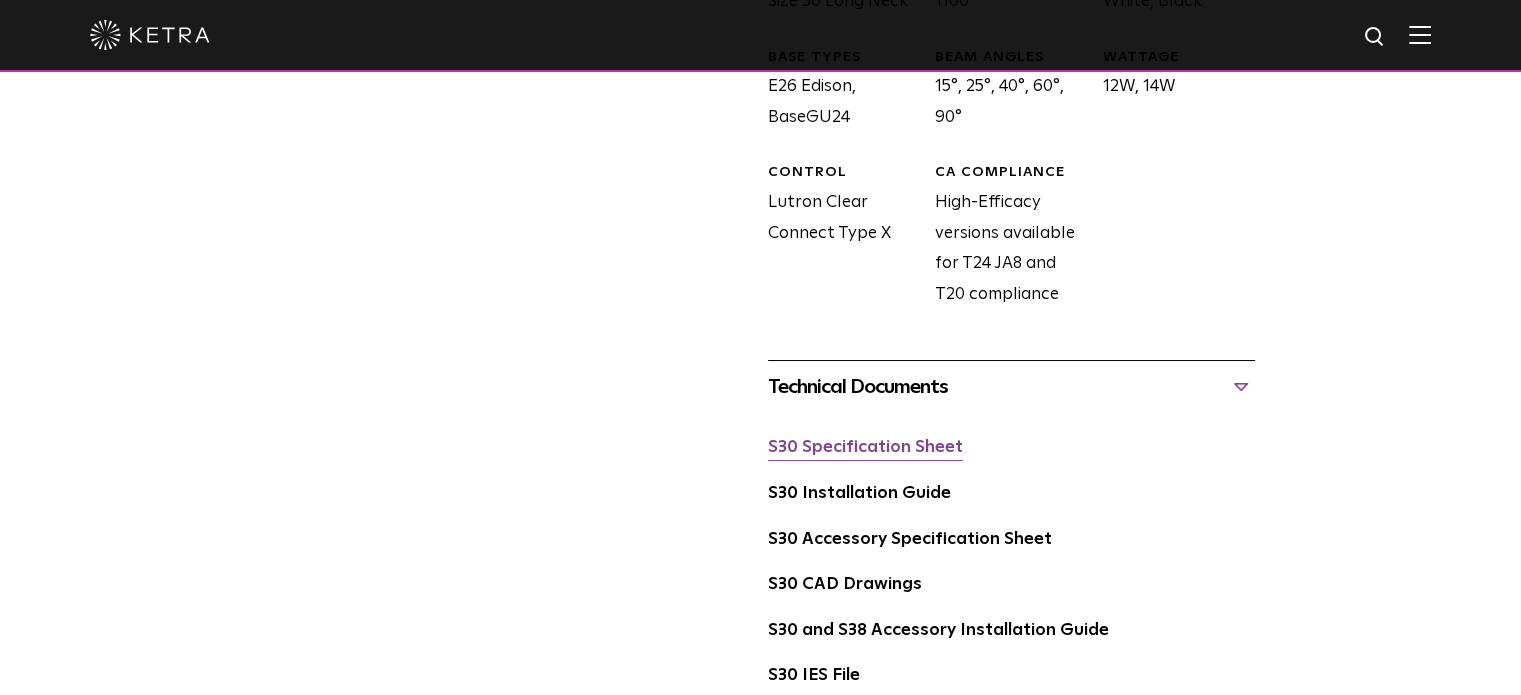 click on "S30 Specification Sheet" at bounding box center [865, 447] 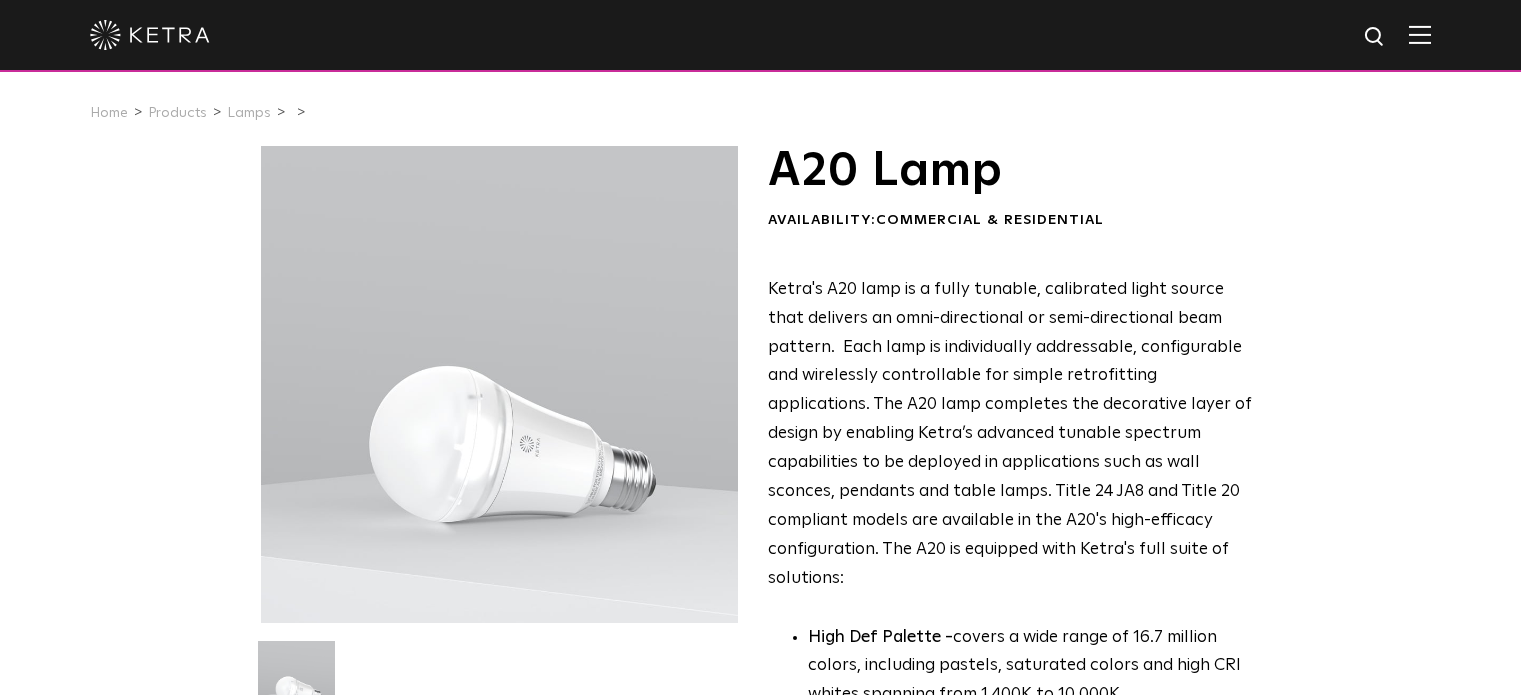 scroll, scrollTop: 0, scrollLeft: 0, axis: both 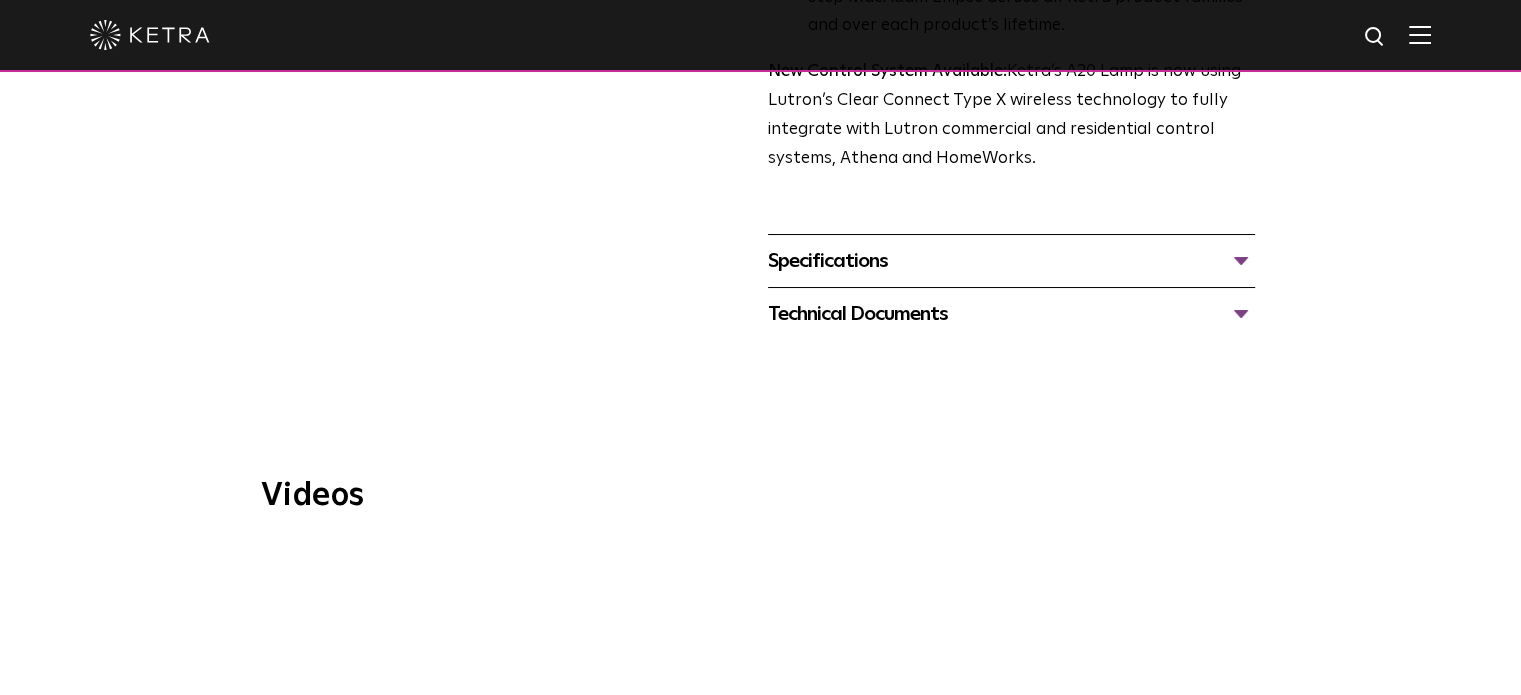 click on "Specifications" at bounding box center (1011, 261) 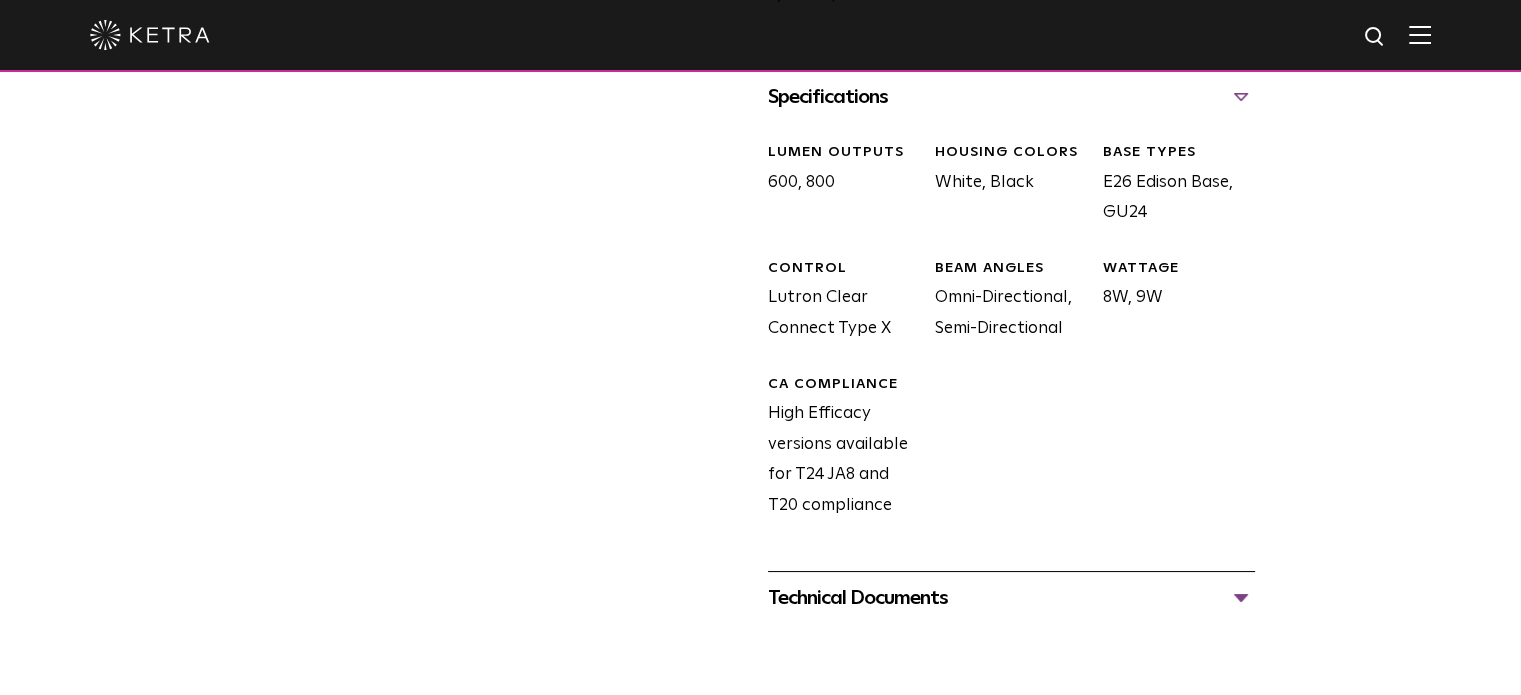 scroll, scrollTop: 1200, scrollLeft: 0, axis: vertical 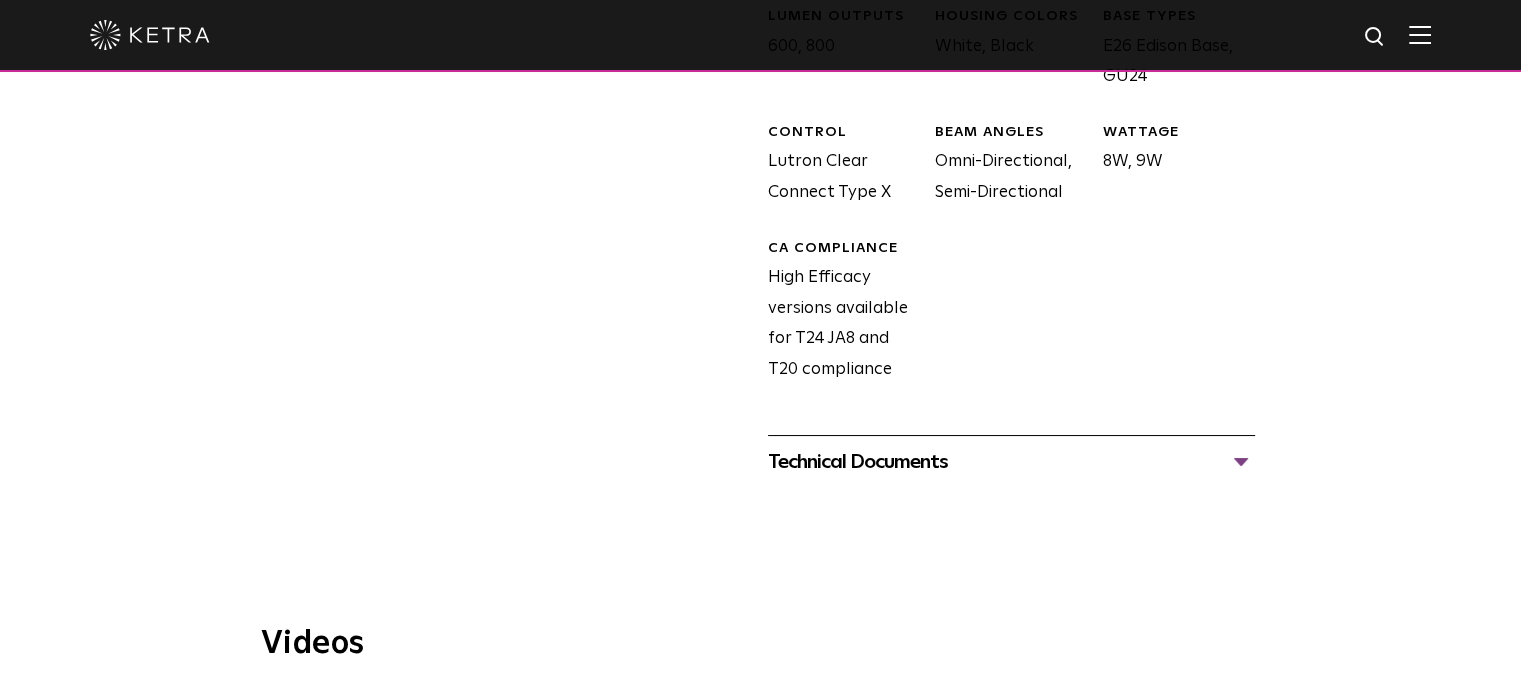 click on "Technical Documents
A20 Specification Sheet
A20 Installation Guide
A20 CAD Drawings
A20 IES File" at bounding box center [1011, 461] 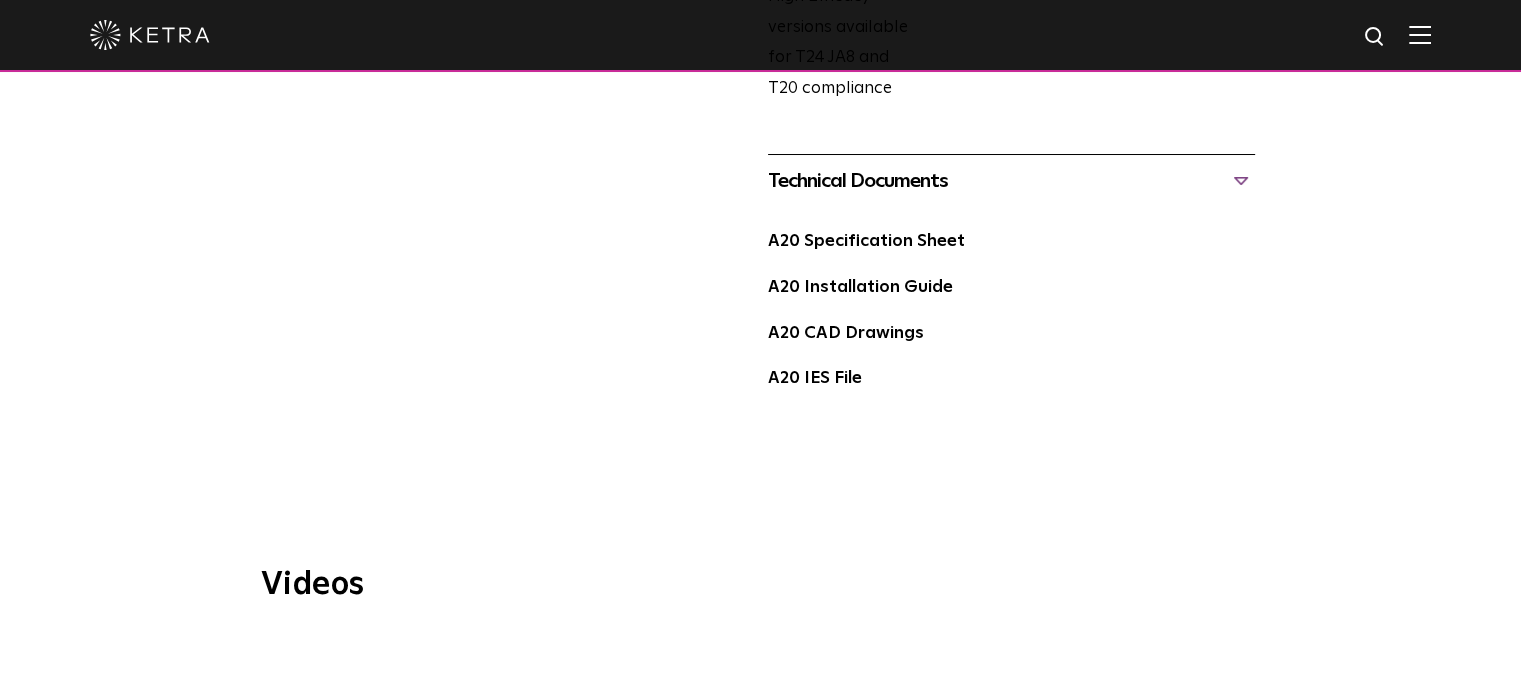 scroll, scrollTop: 1500, scrollLeft: 0, axis: vertical 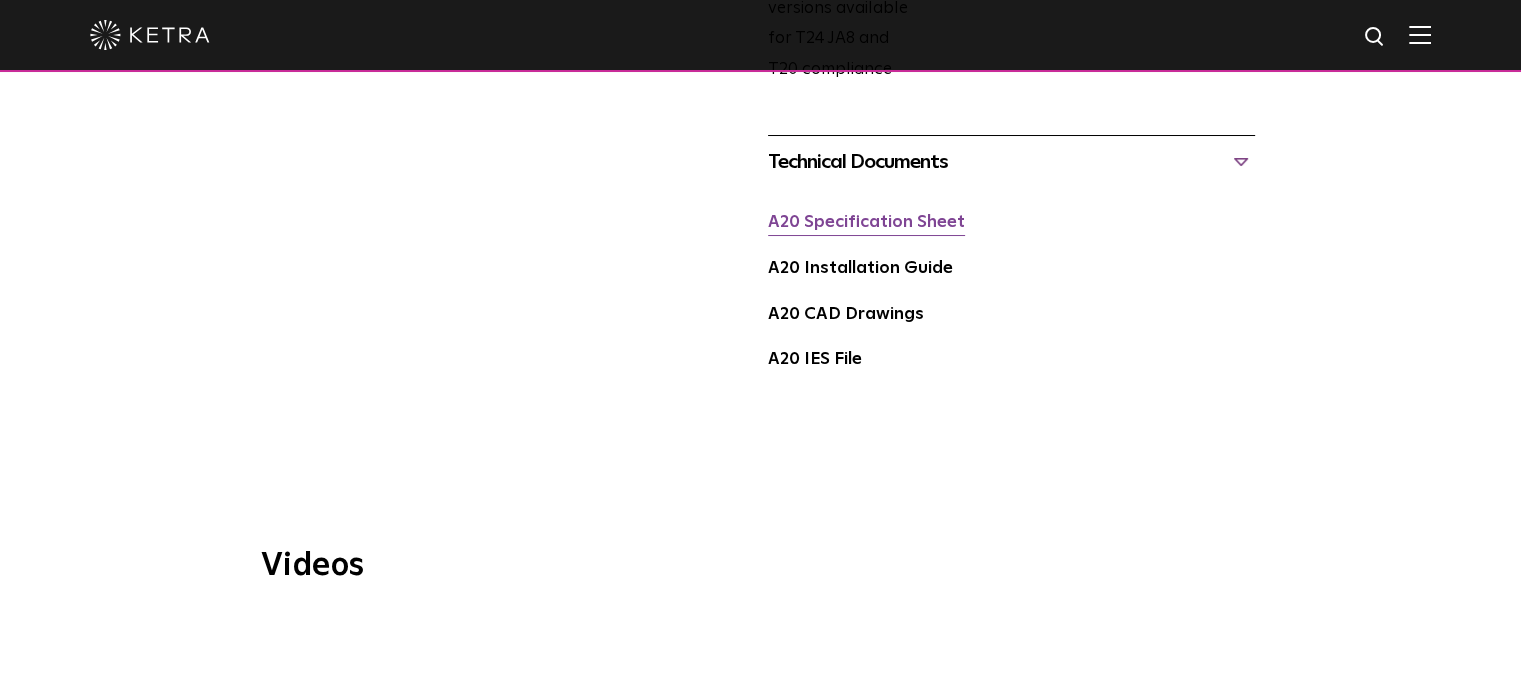 click on "A20 Specification Sheet" at bounding box center [866, 222] 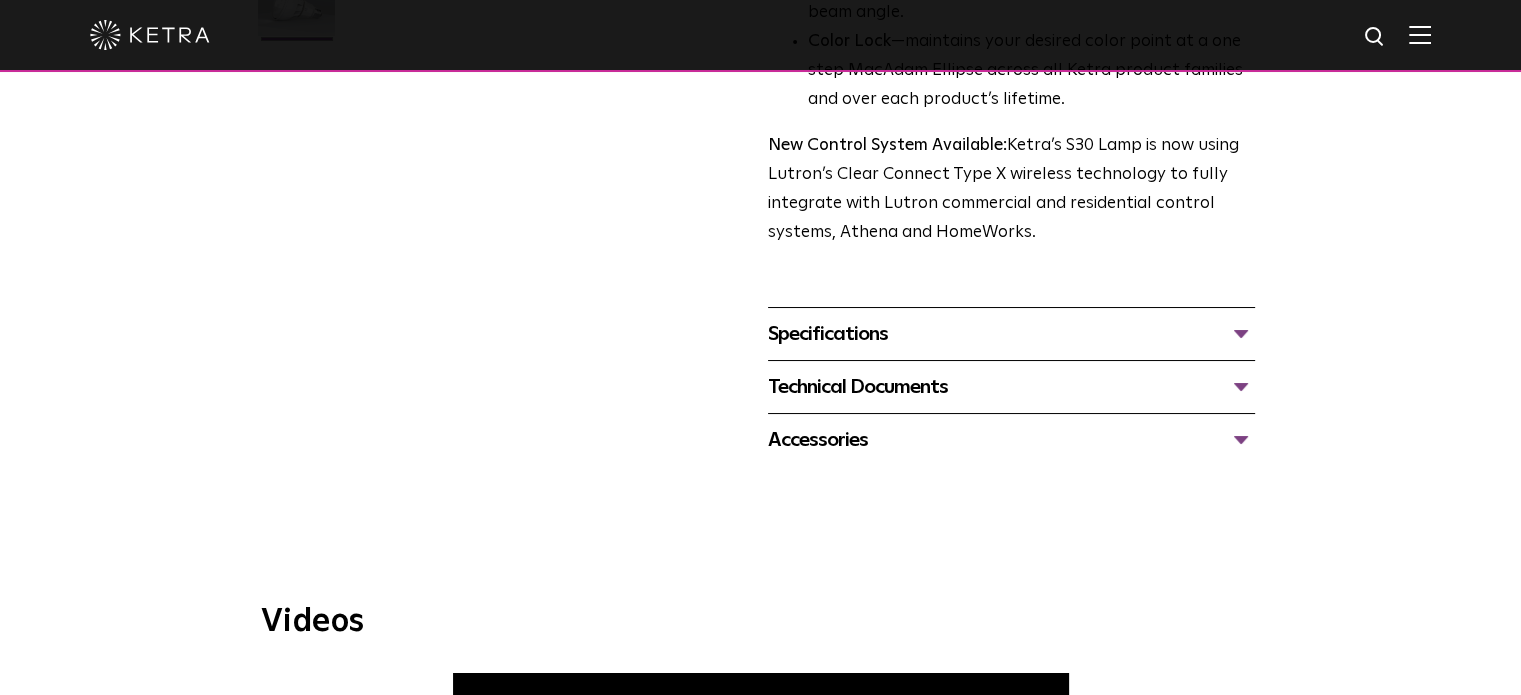 scroll, scrollTop: 900, scrollLeft: 0, axis: vertical 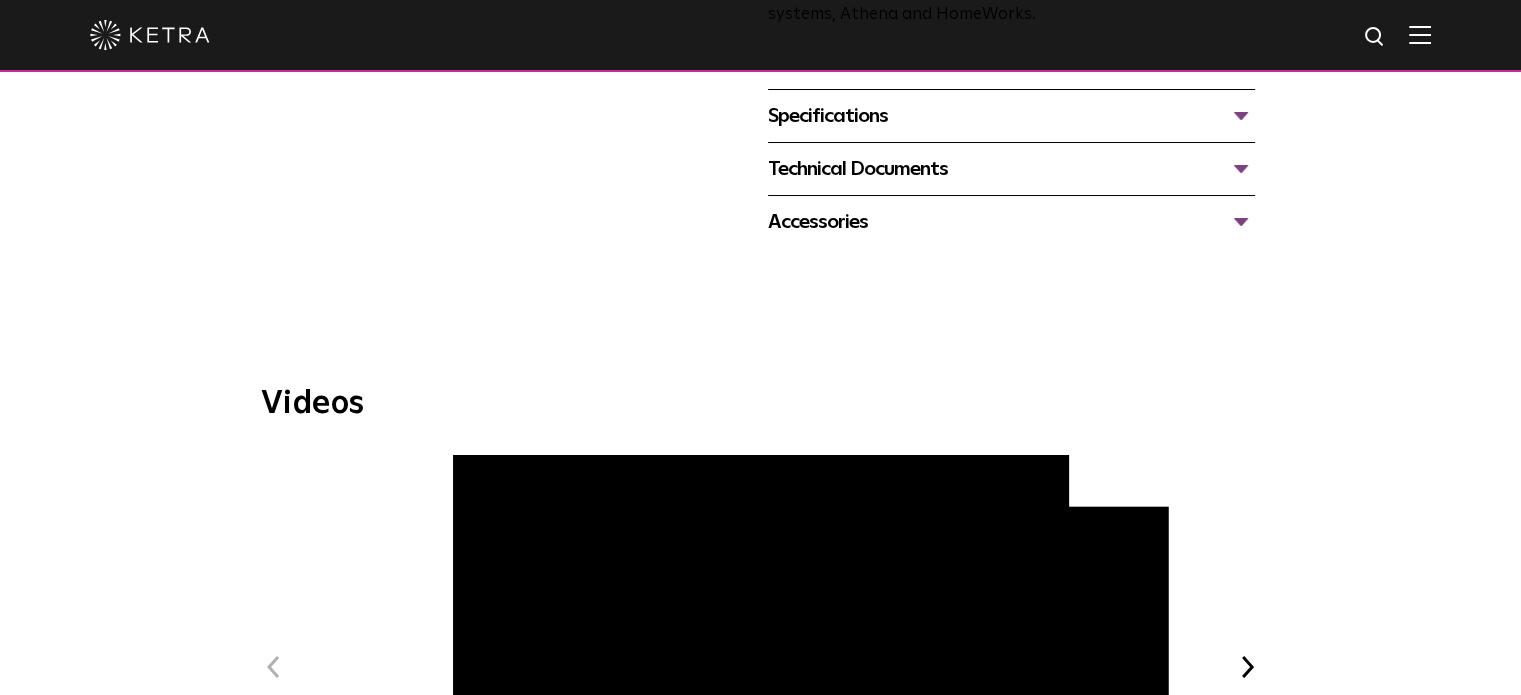click on "Technical Documents" at bounding box center (1011, 169) 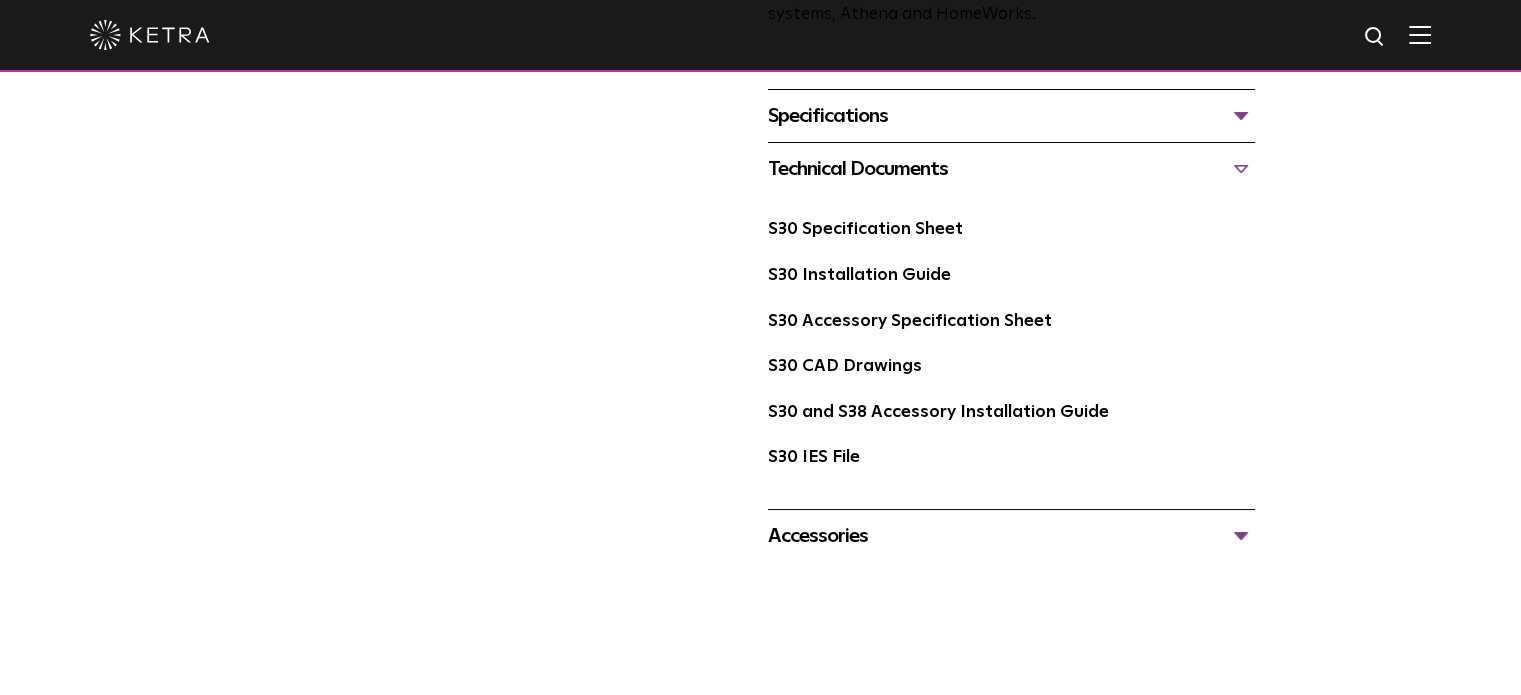 scroll, scrollTop: 0, scrollLeft: 0, axis: both 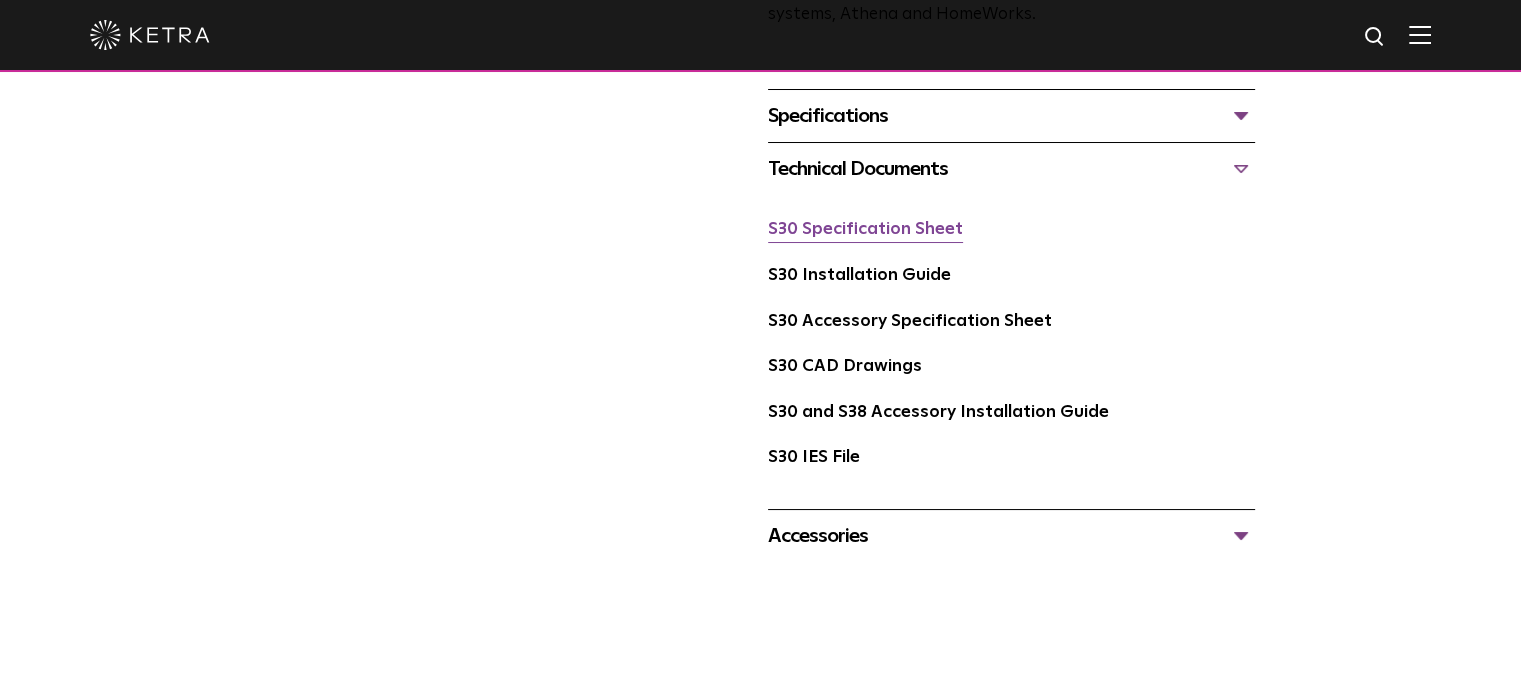 click on "S30 Specification Sheet" at bounding box center [865, 229] 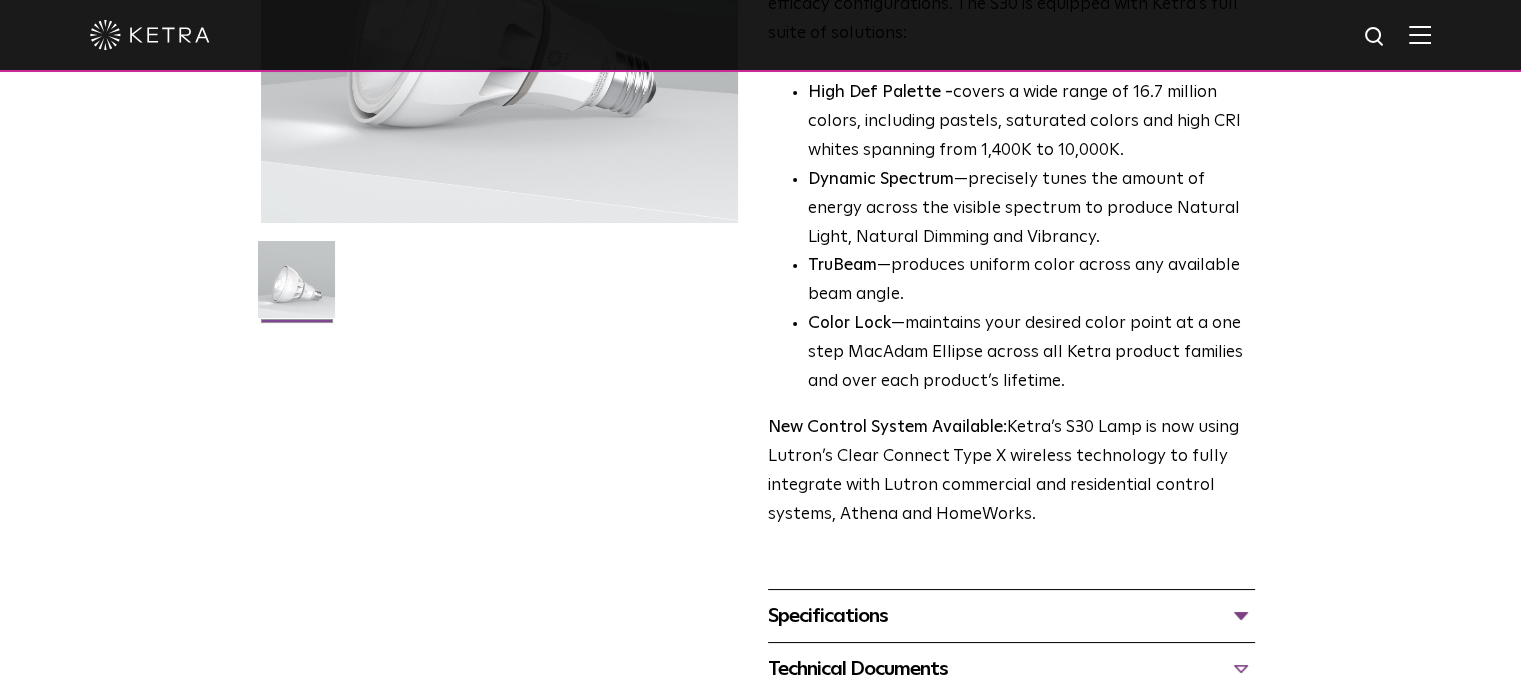 scroll, scrollTop: 0, scrollLeft: 0, axis: both 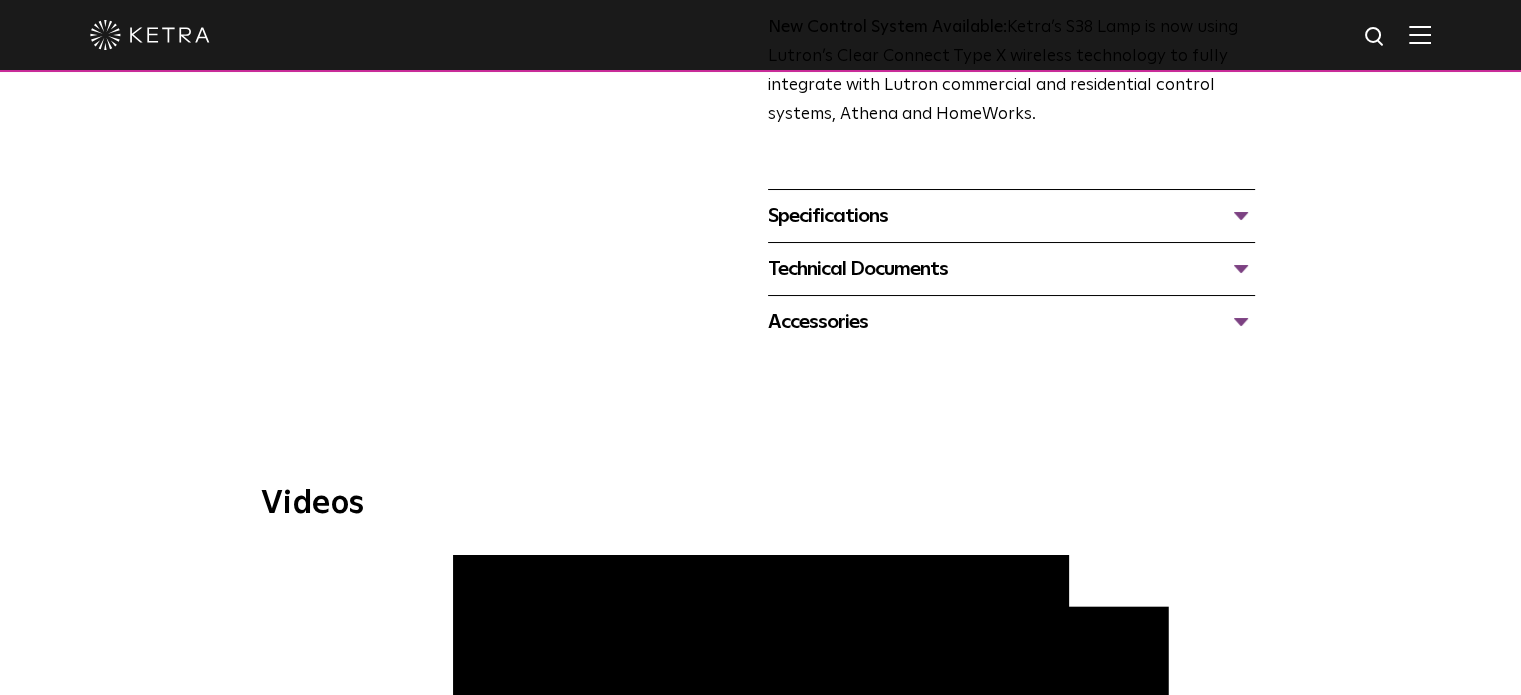 click on "Specifications" at bounding box center (1011, 216) 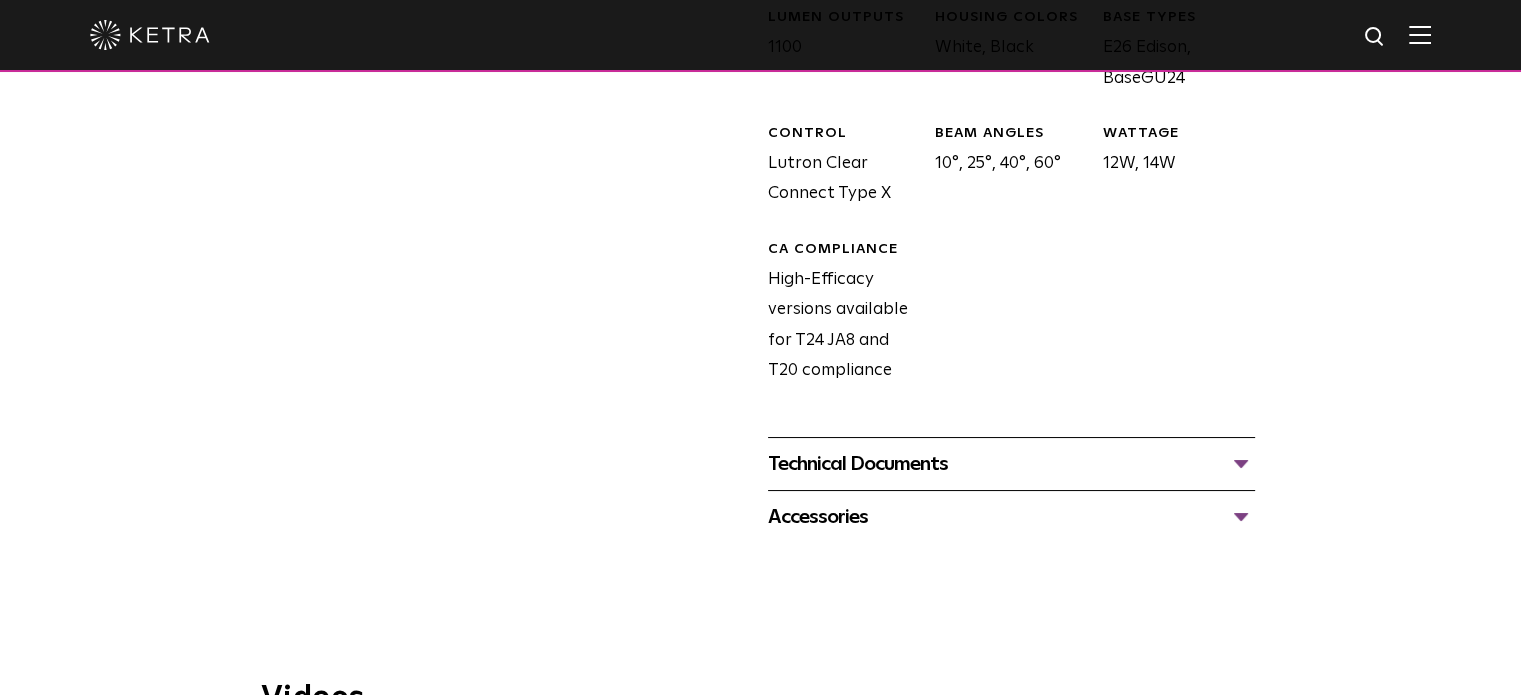 scroll, scrollTop: 1100, scrollLeft: 0, axis: vertical 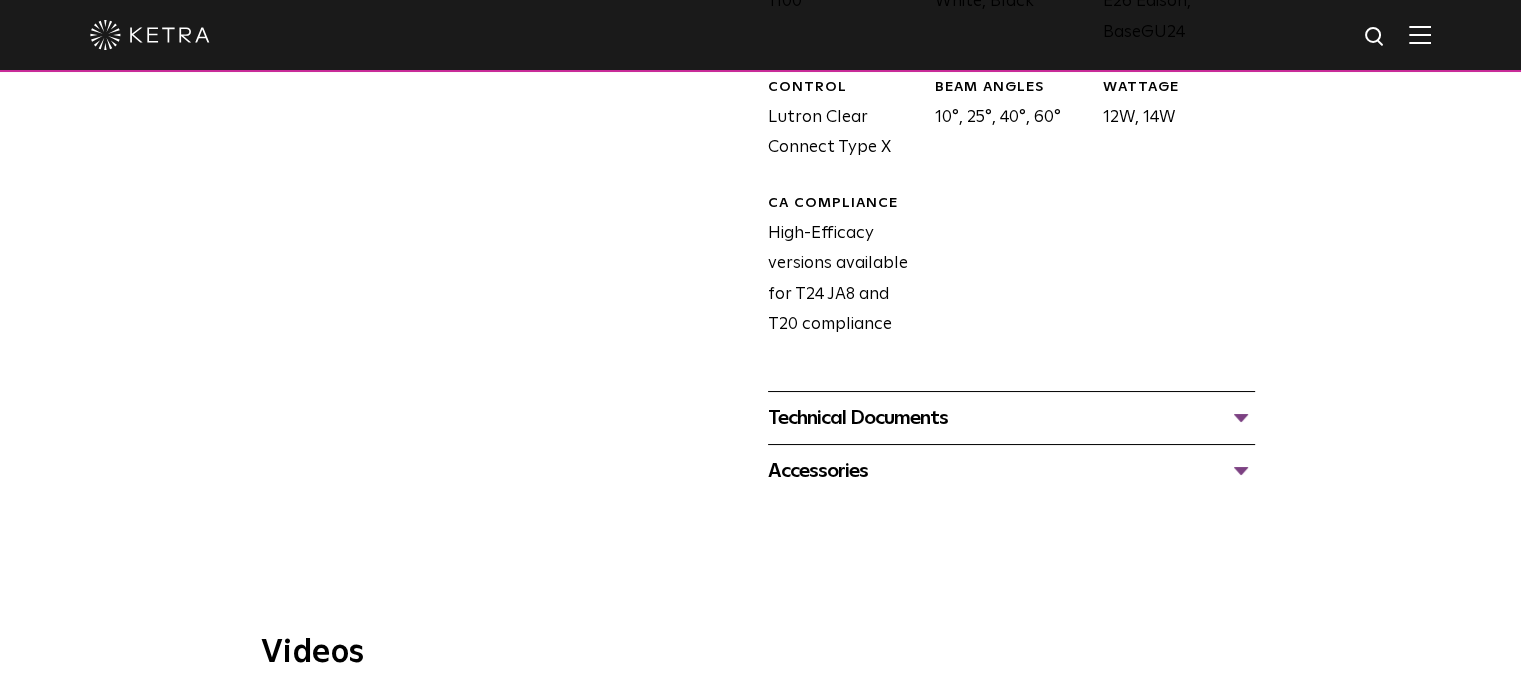 click on "Technical Documents" at bounding box center (1011, 418) 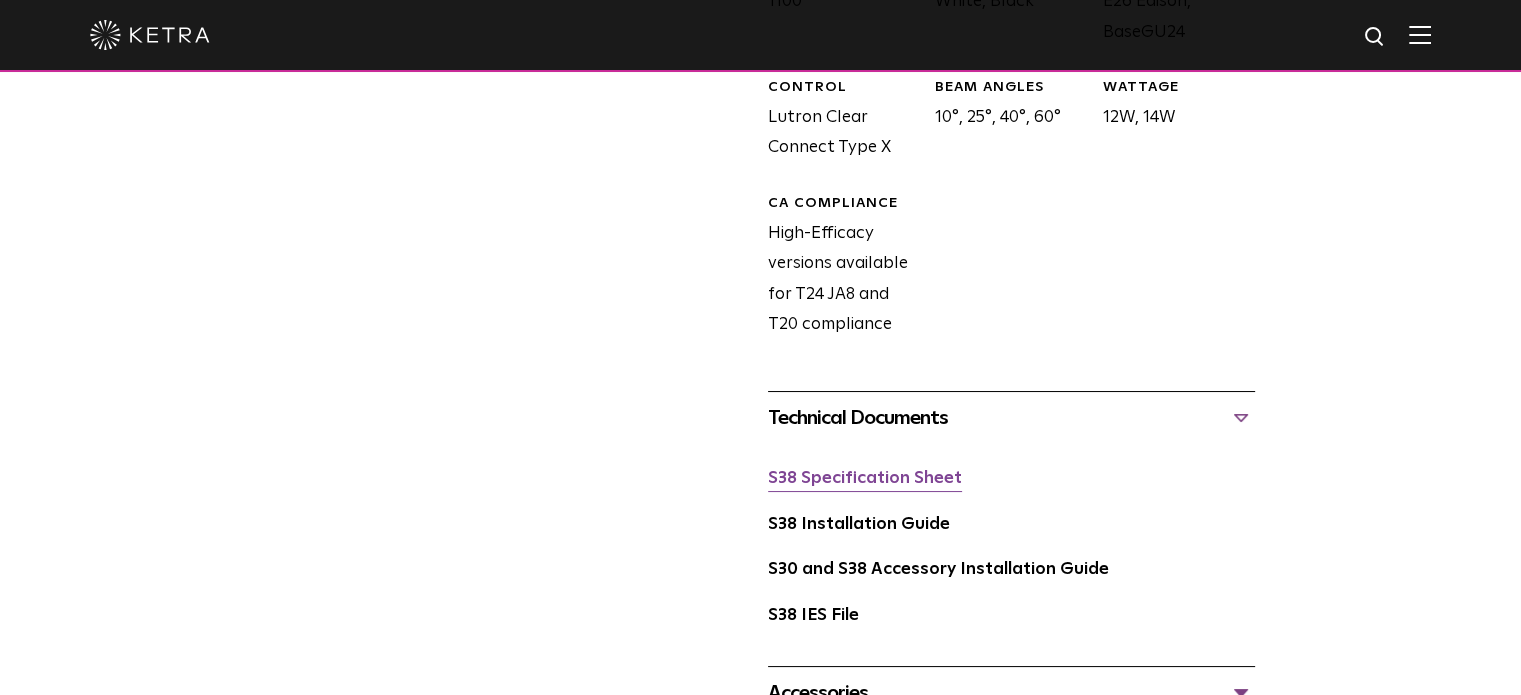 click on "S38 Specification Sheet" at bounding box center [865, 478] 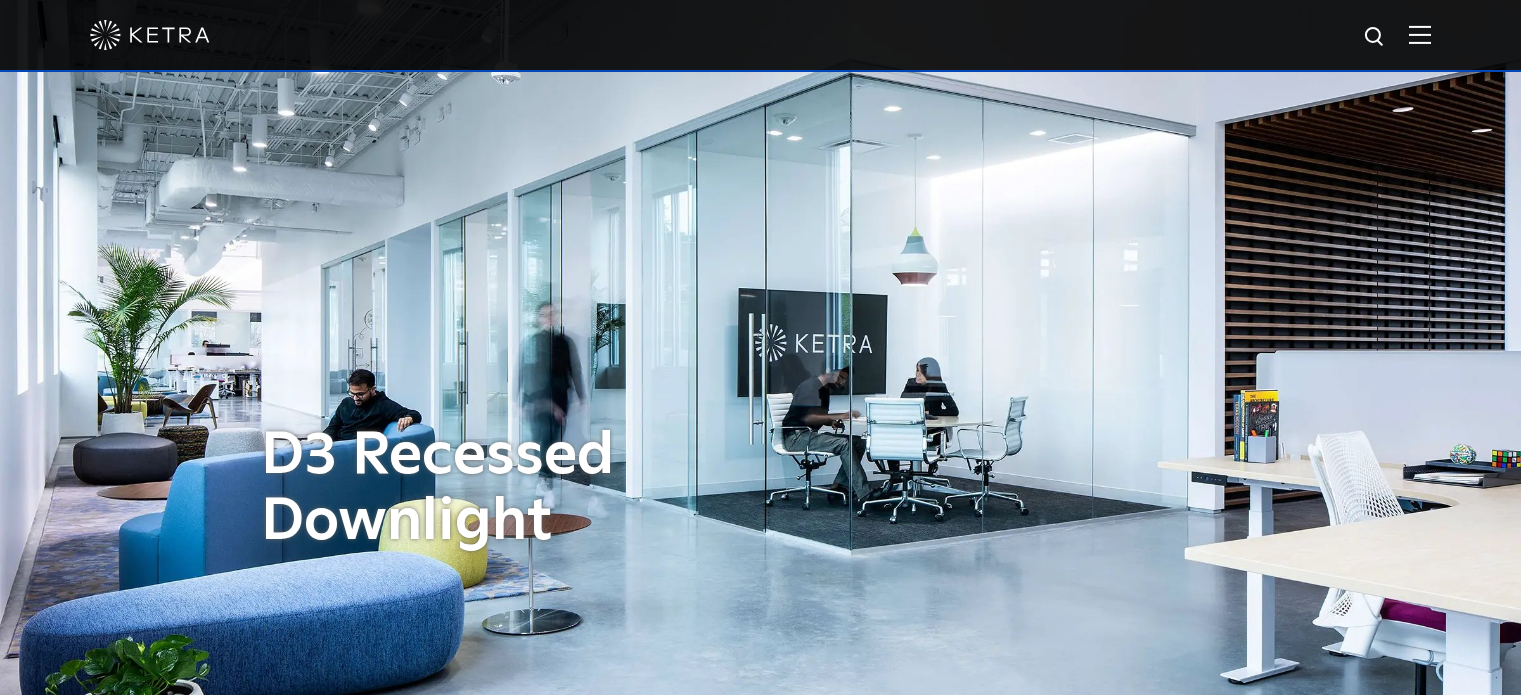scroll, scrollTop: 0, scrollLeft: 0, axis: both 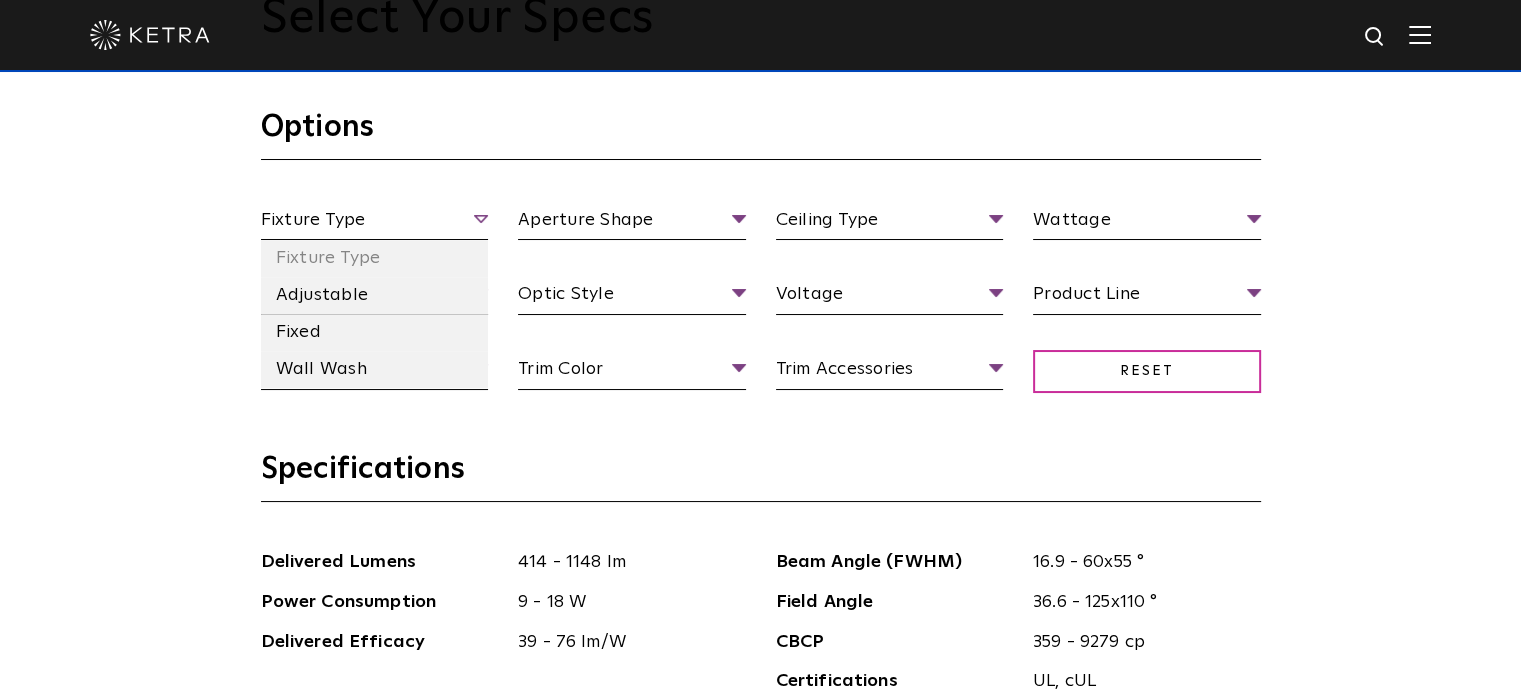click on "Fixture Type" at bounding box center [375, 223] 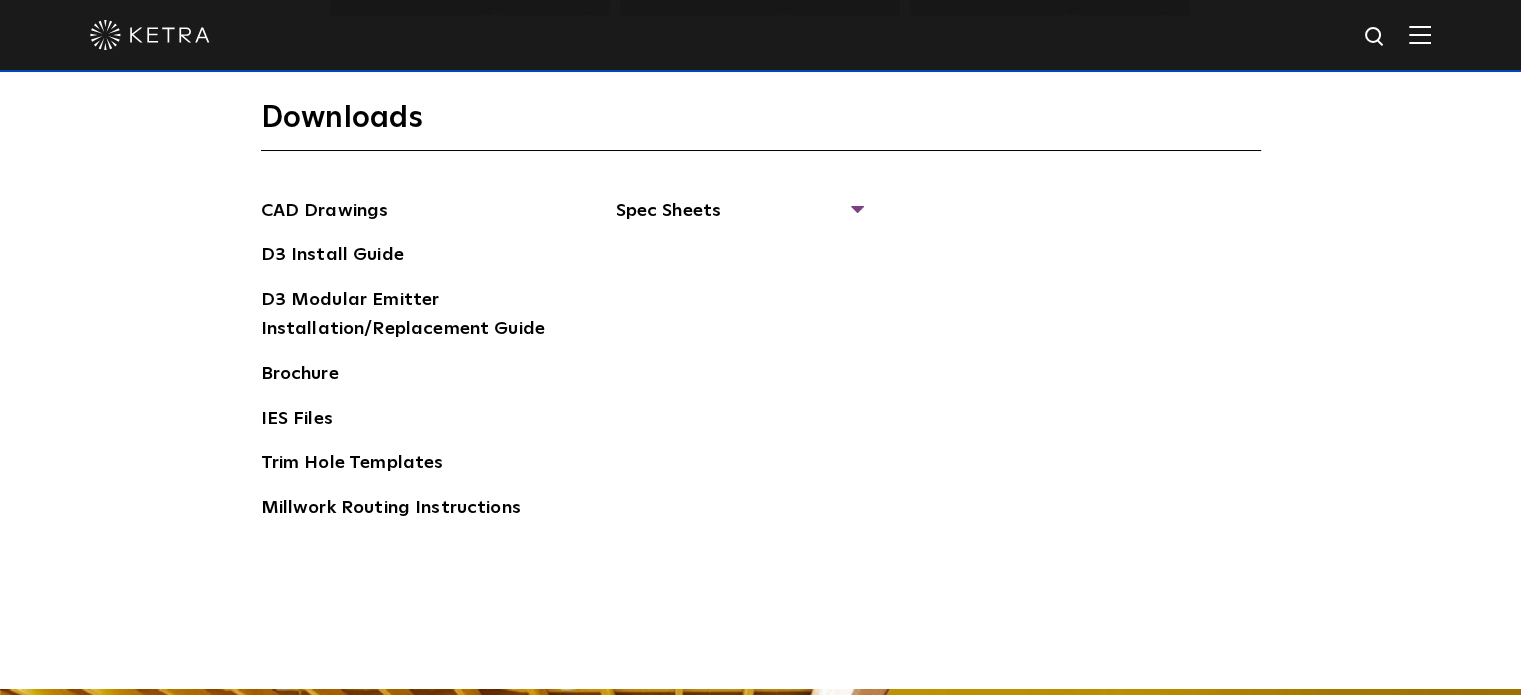 scroll, scrollTop: 3000, scrollLeft: 0, axis: vertical 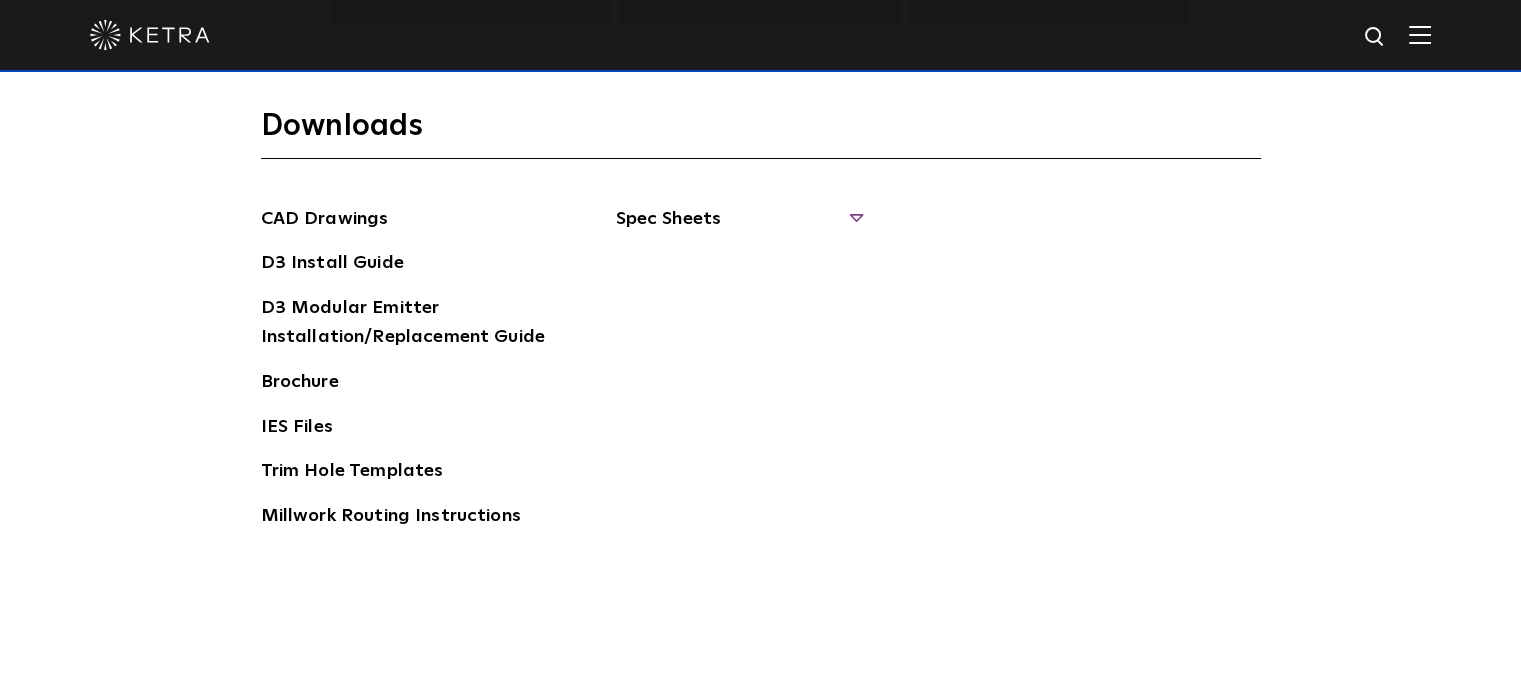click on "Spec Sheets" at bounding box center [738, 227] 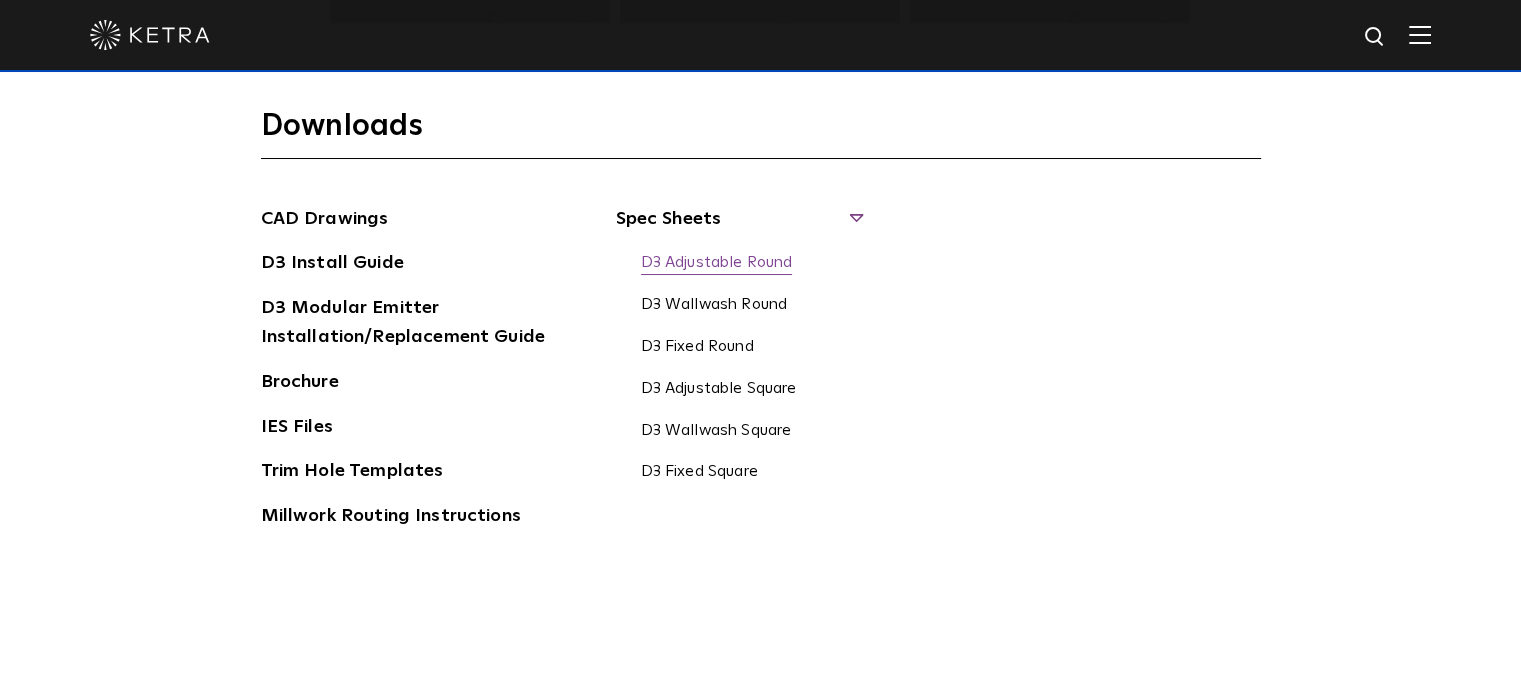click on "D3 Adjustable Round" at bounding box center [717, 264] 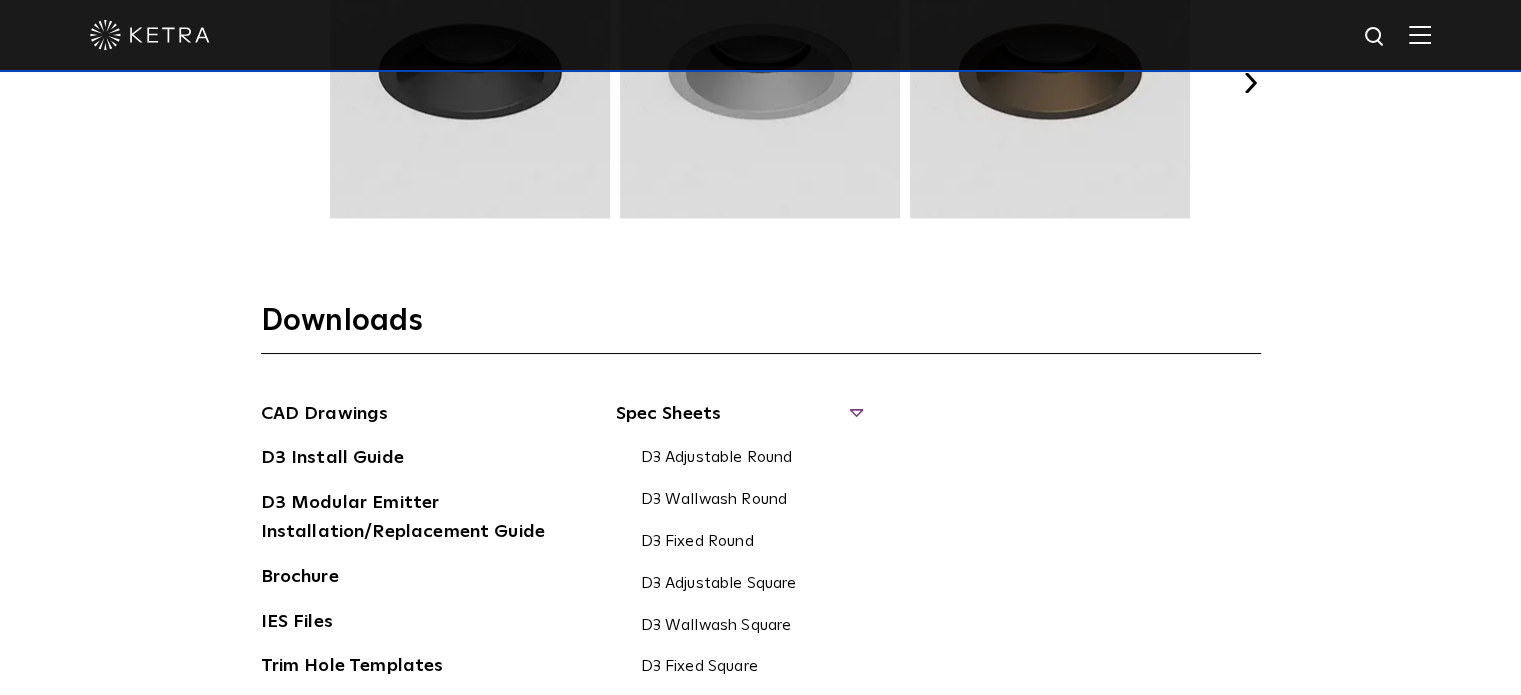 scroll, scrollTop: 2900, scrollLeft: 0, axis: vertical 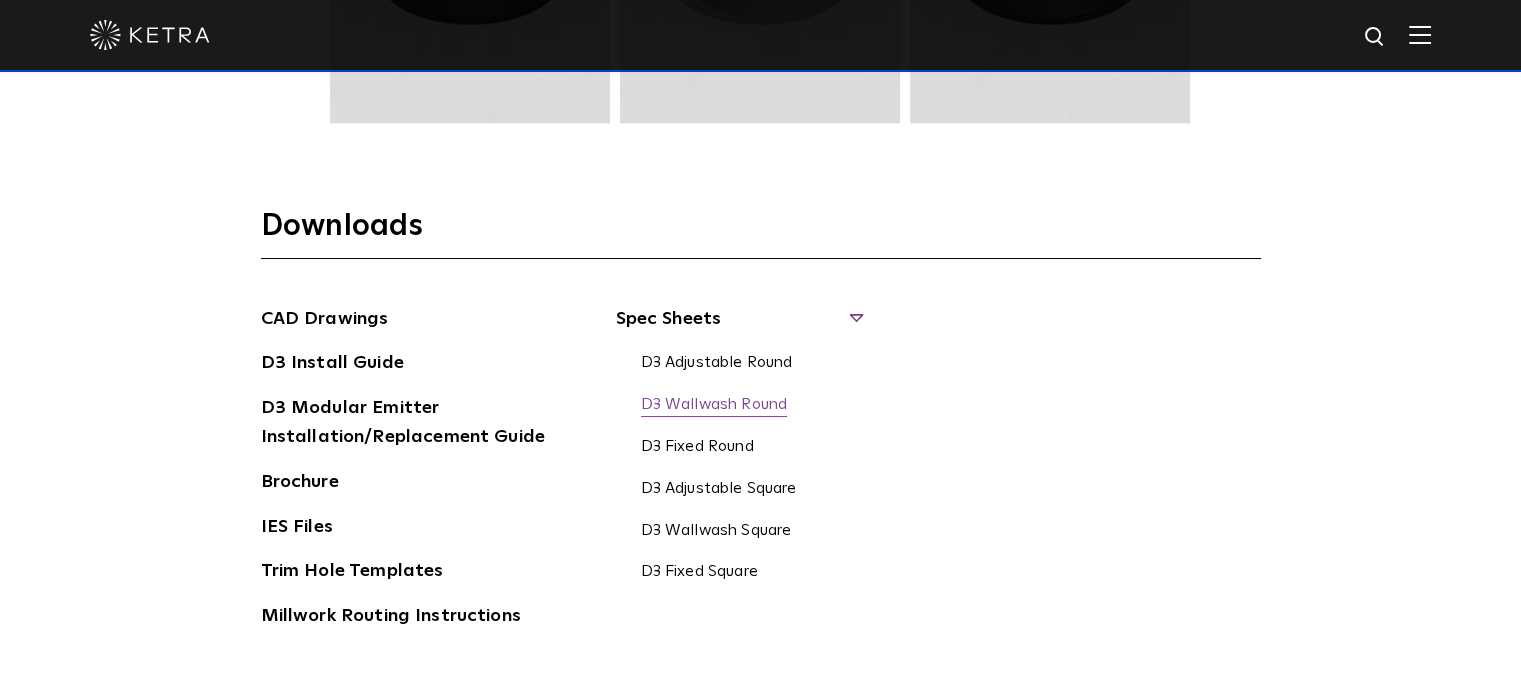 click on "D3 Wallwash Round" at bounding box center [714, 406] 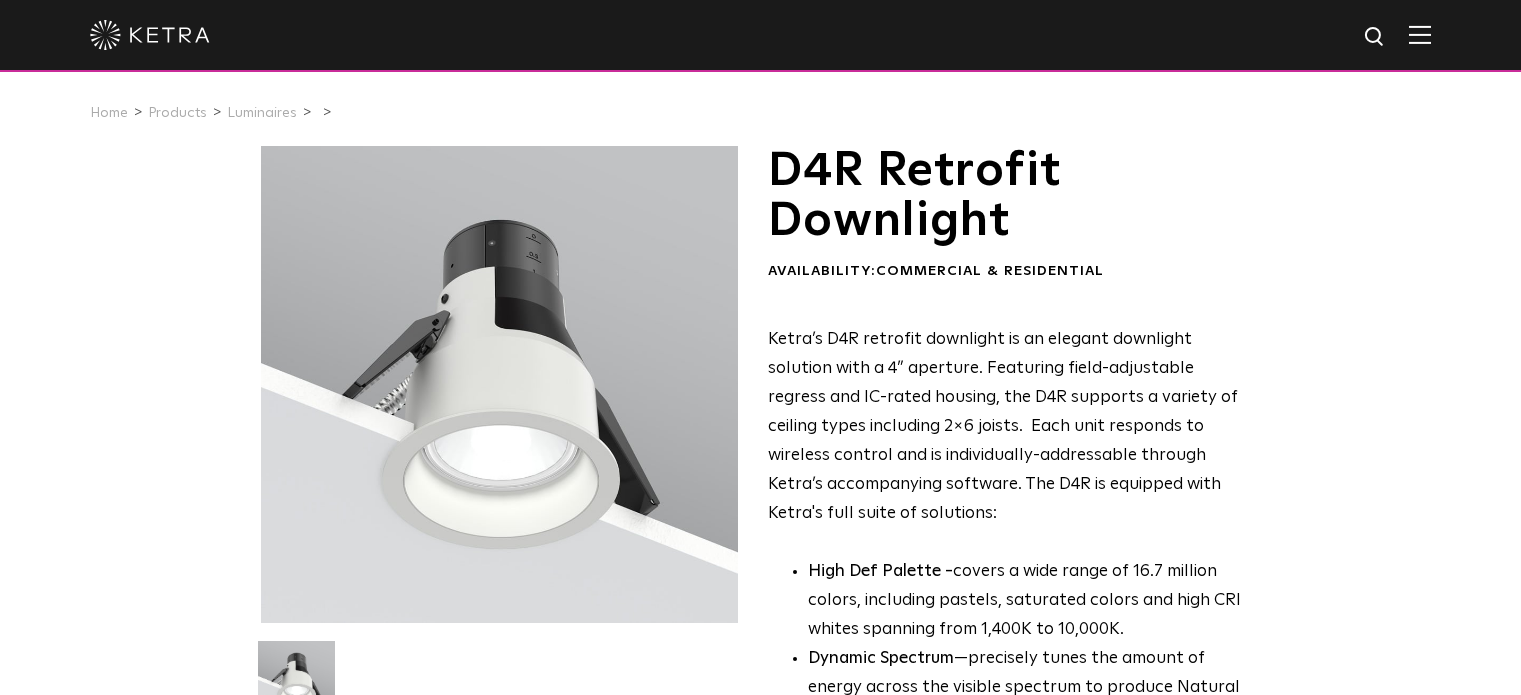 scroll, scrollTop: 0, scrollLeft: 0, axis: both 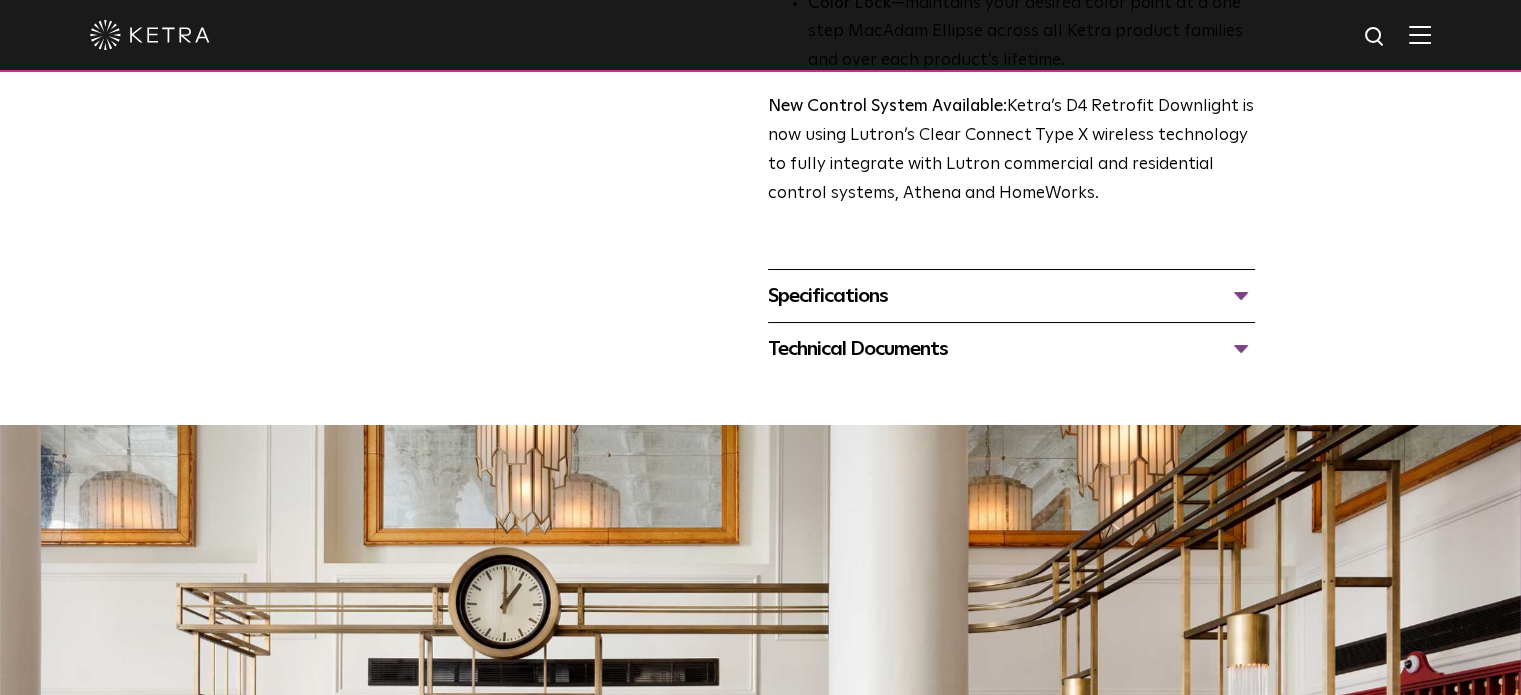 click on "Specifications
LUMEN OUTPUTS
800
Beam Angles
15, 25, 40, 60, 90
CONTROL
Lutron Clear Connect Type X
HOUSING COLORS
White, Black
WATTAGE
8.5W" at bounding box center [1011, 295] 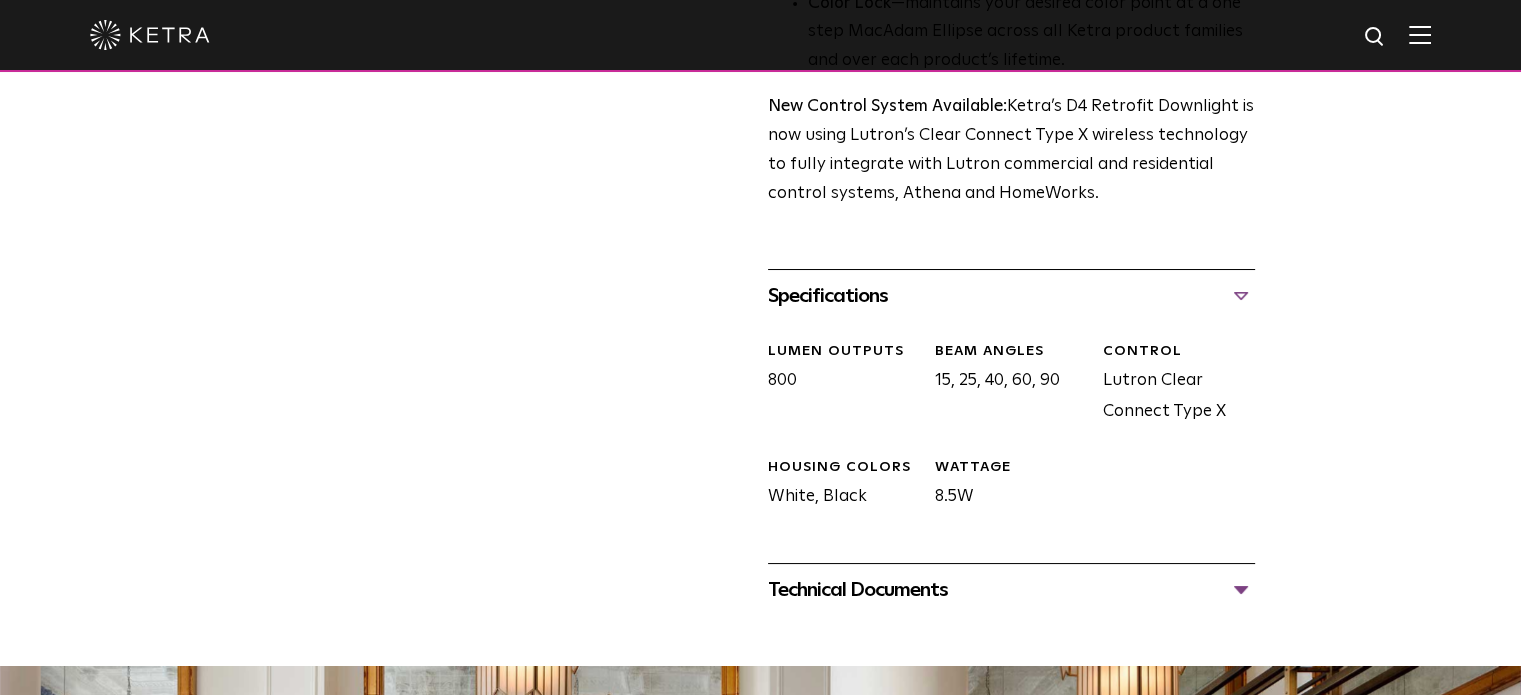 click on "Technical Documents" at bounding box center [1011, 590] 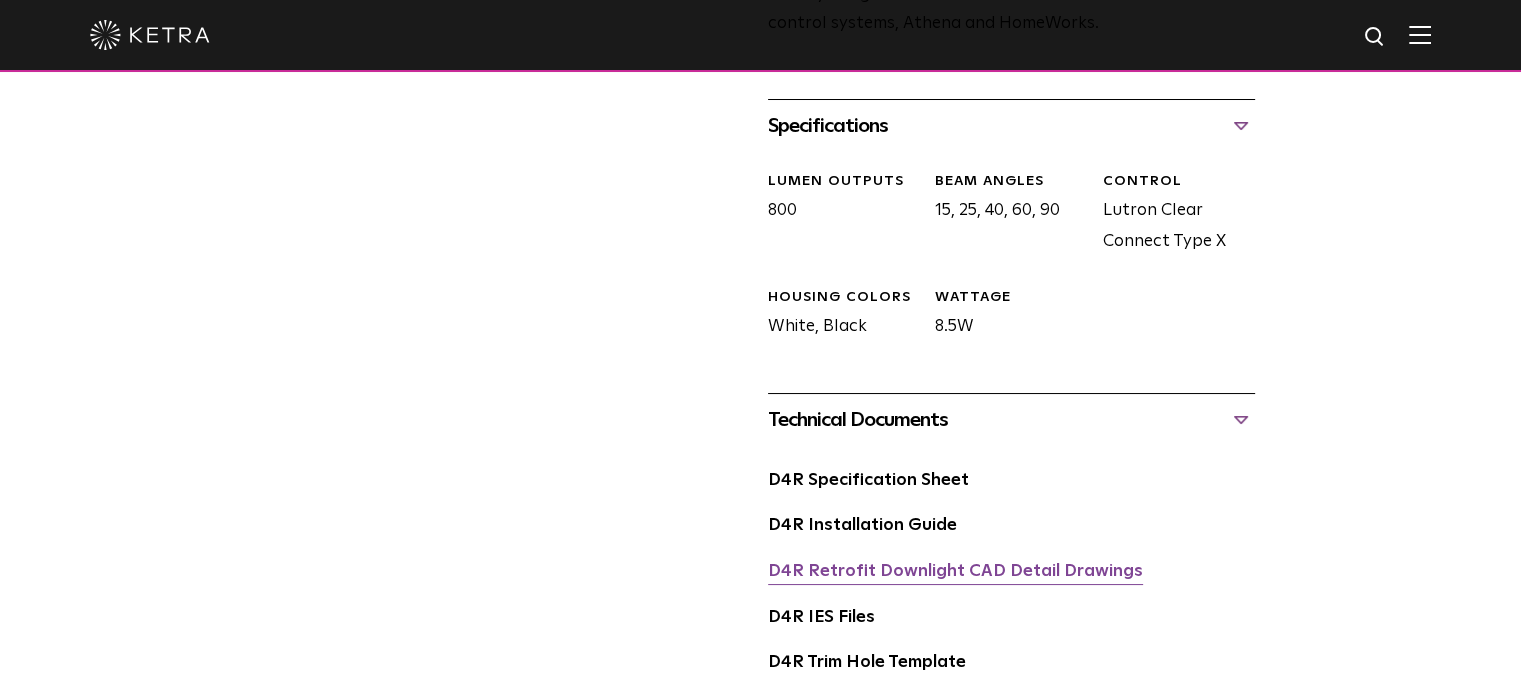 scroll, scrollTop: 1000, scrollLeft: 0, axis: vertical 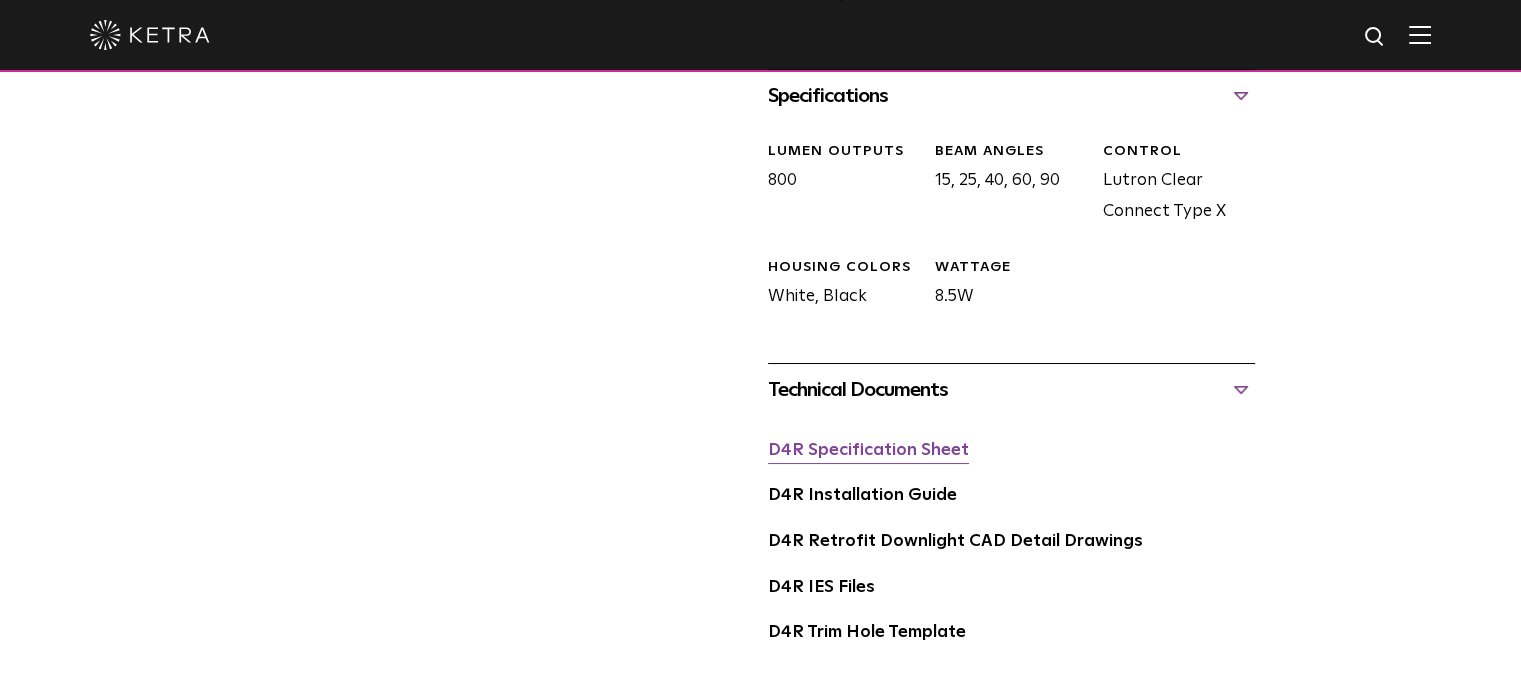 click on "D4R Specification Sheet" at bounding box center (868, 450) 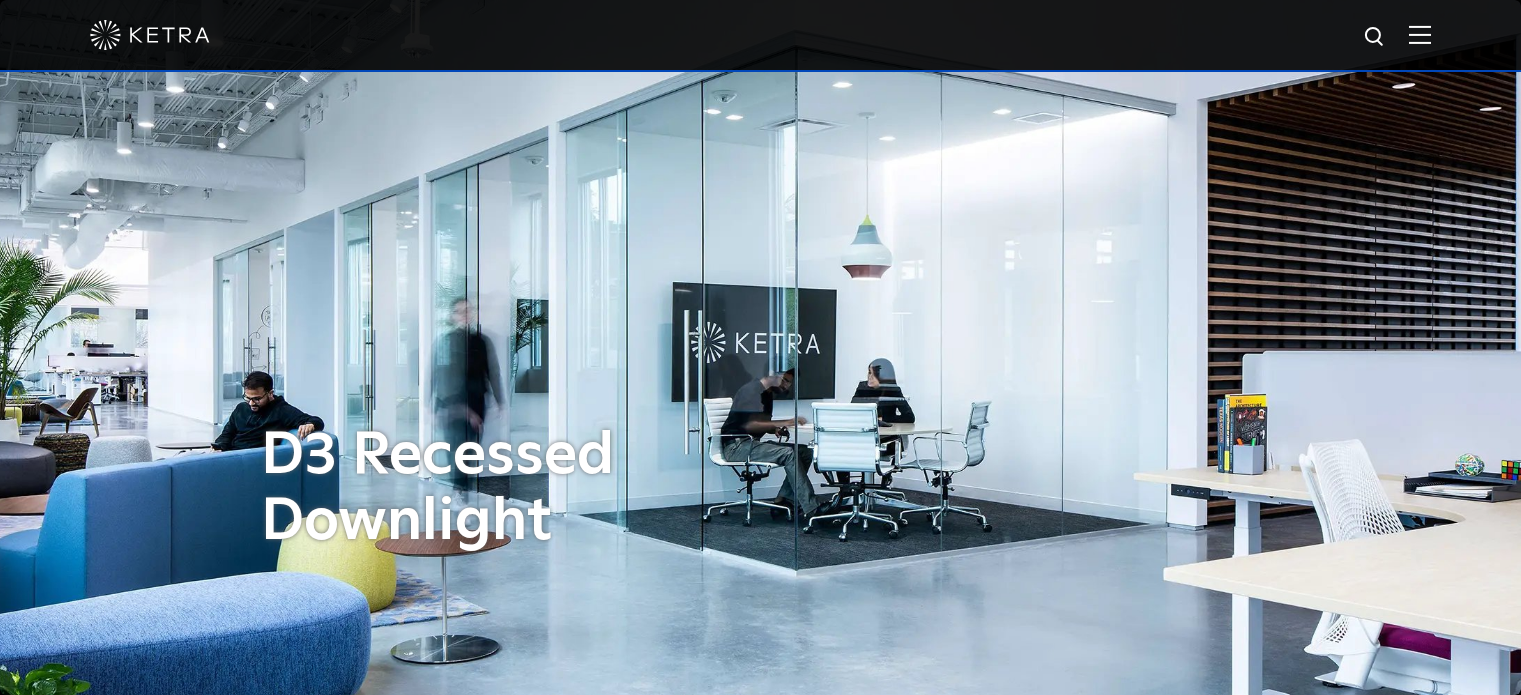 scroll, scrollTop: 0, scrollLeft: 0, axis: both 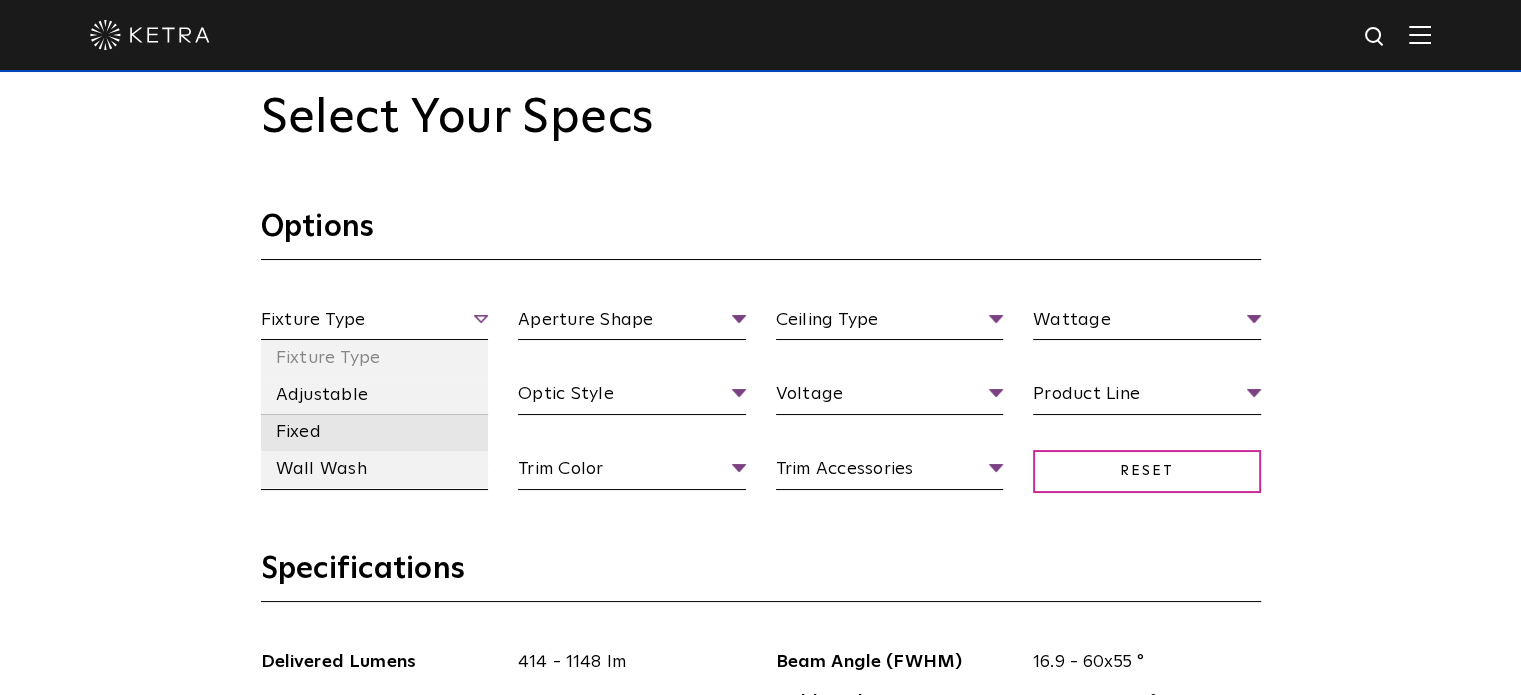 click on "Fixed" at bounding box center (375, 432) 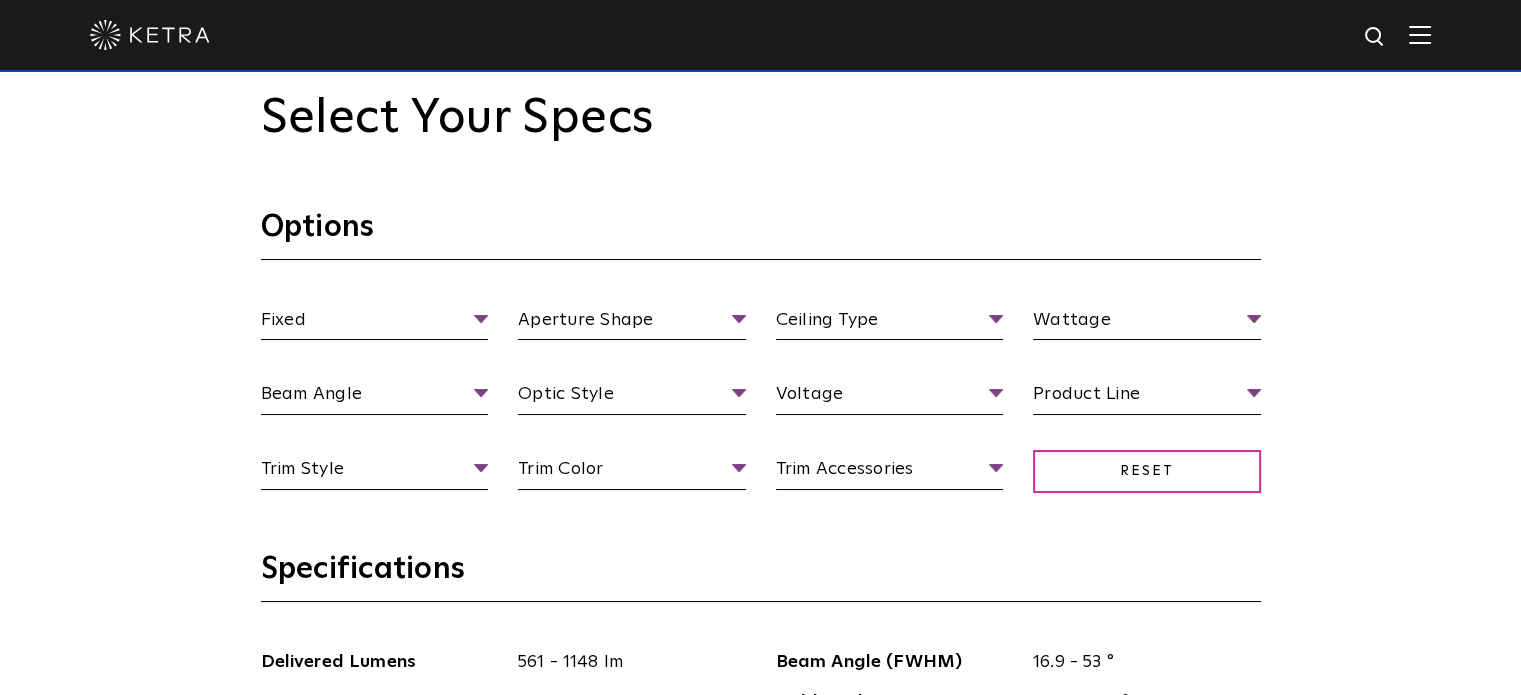 click on "Select Your Specs
Options
Fixed
Fixture Type Adjustable Fixed Wall Wash
Aperture Shape
Aperture Shape Round Square
Ceiling Type
Ceiling Type Flanged Flangeless Millwork
Wattage
Wattage 13 Watt 18 Watt 9 Watt
Beam Angle
Beam Angle Flood Spot Very Wide Flood Wall Wash Wide Flood
Optic Style
Optic Style High Output Low Glare
Voltage
Voltage 120 V 277 V
Product Line
Product Line Commercial Residential
Trim Style
Trim Style Deep Bevel Pinhole Shallow Bevel Wall Wash
Trim Color
Trim Color Black" at bounding box center [761, 978] 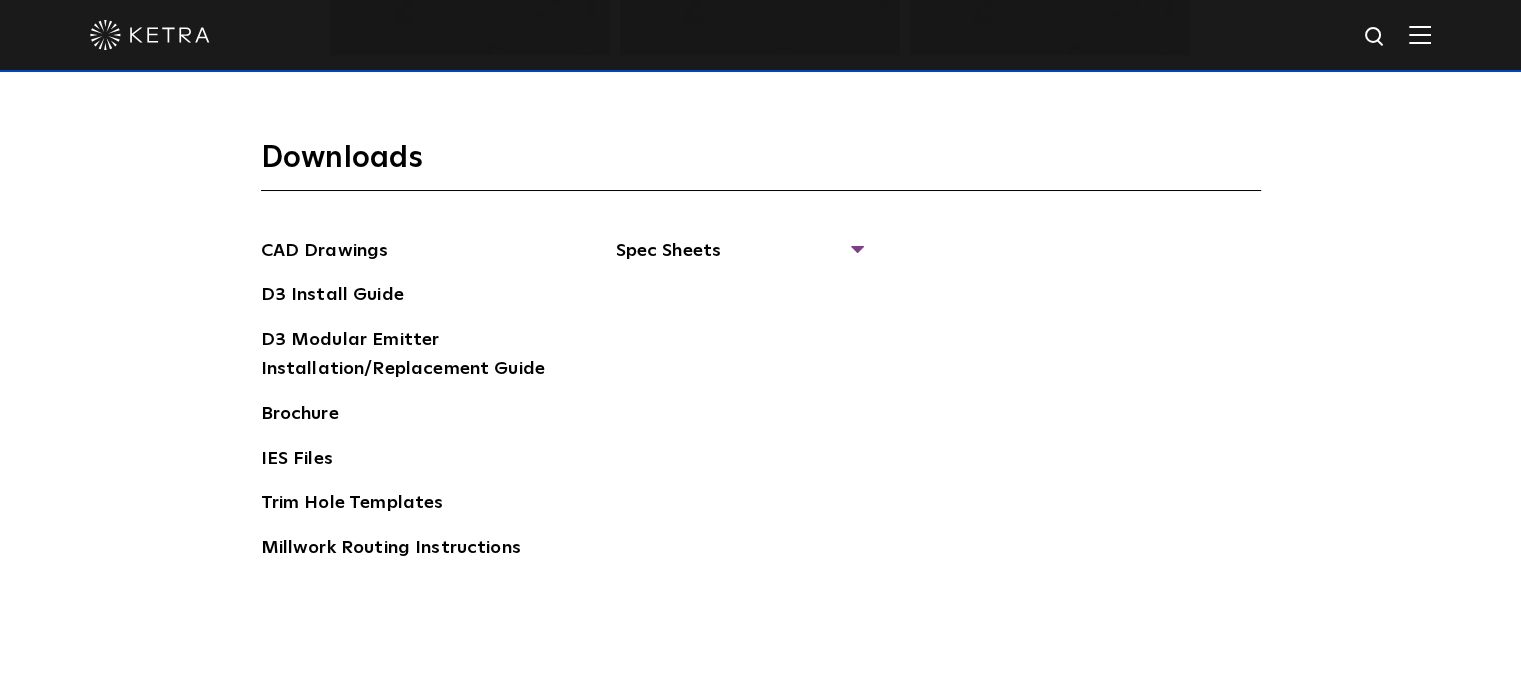 scroll, scrollTop: 3000, scrollLeft: 0, axis: vertical 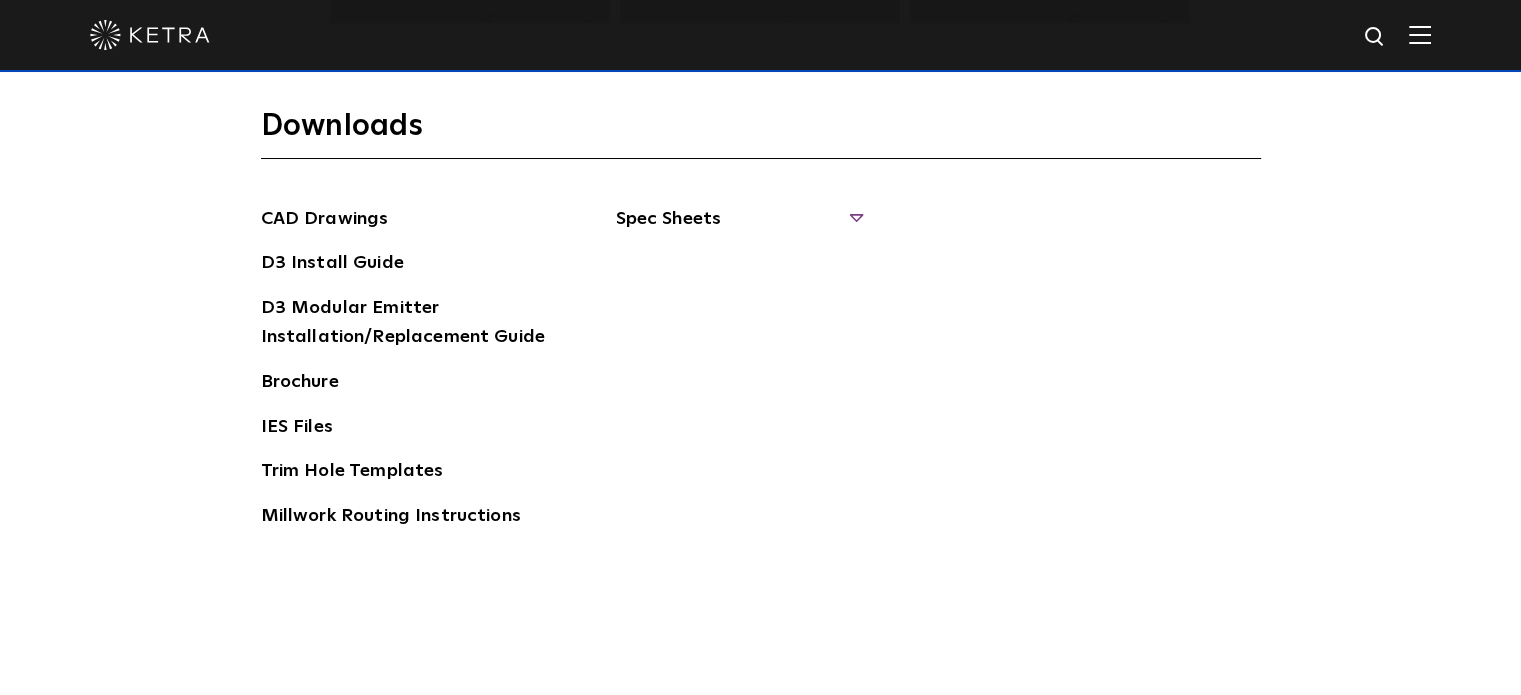 click on "Spec Sheets" at bounding box center [738, 227] 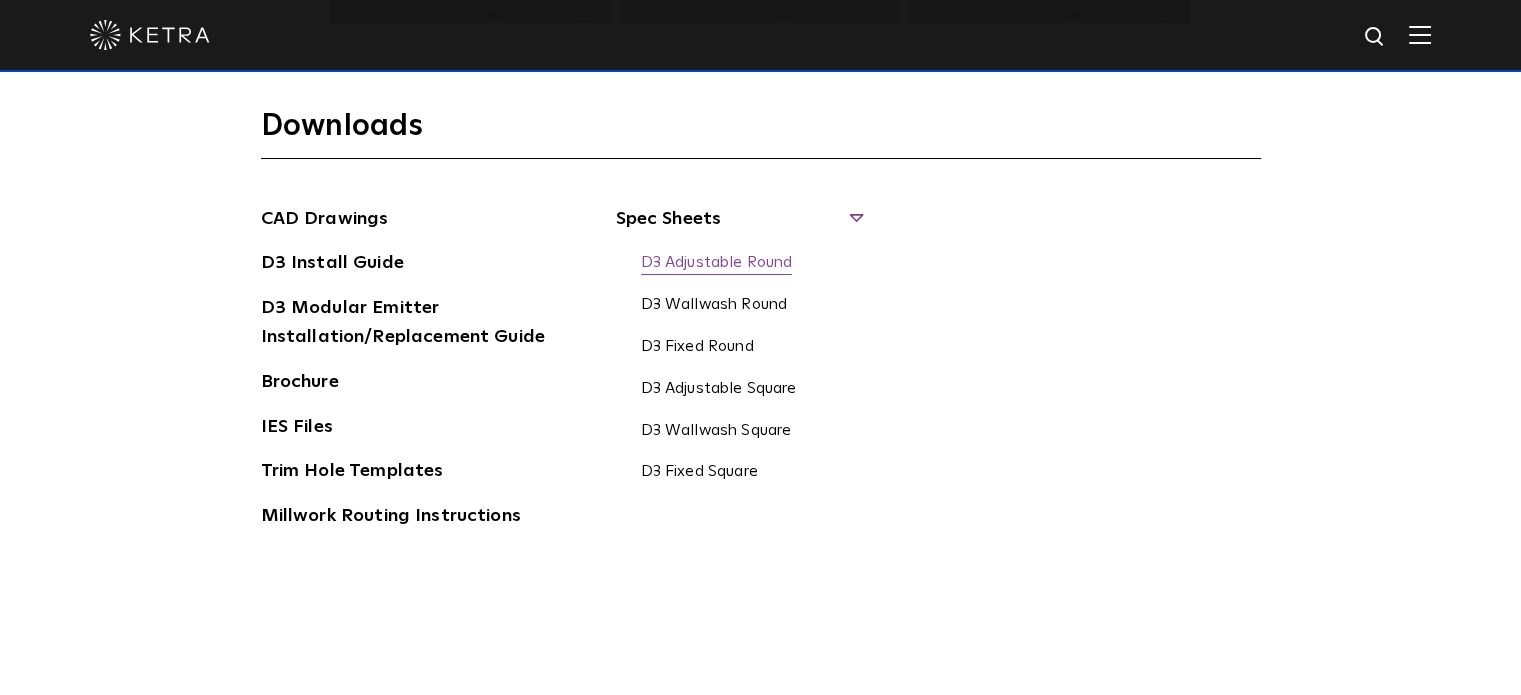 click on "D3 Adjustable Round" at bounding box center (717, 264) 